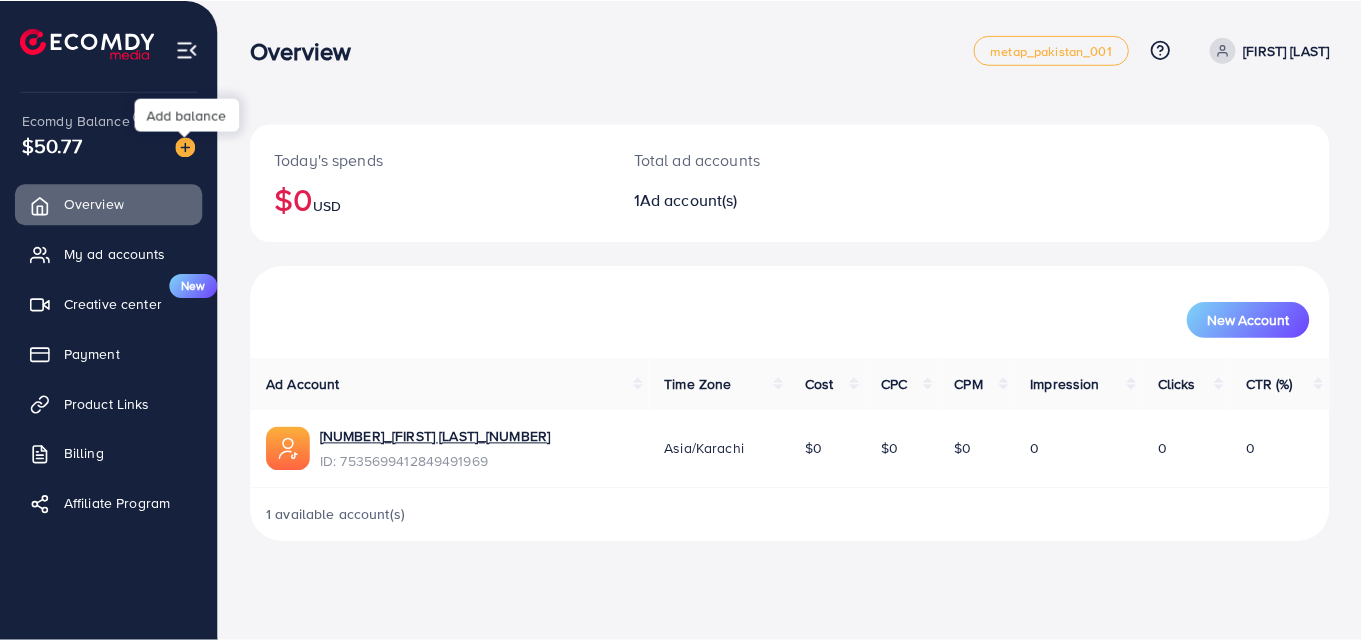 scroll, scrollTop: 0, scrollLeft: 0, axis: both 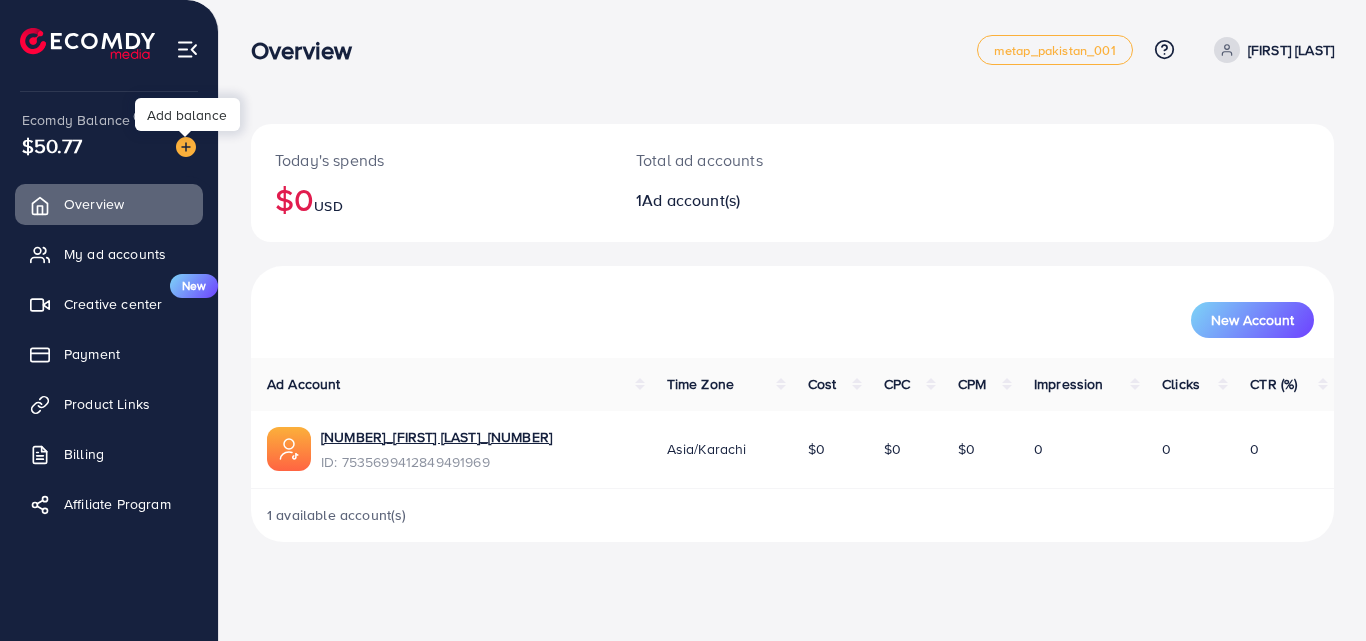 click at bounding box center [186, 147] 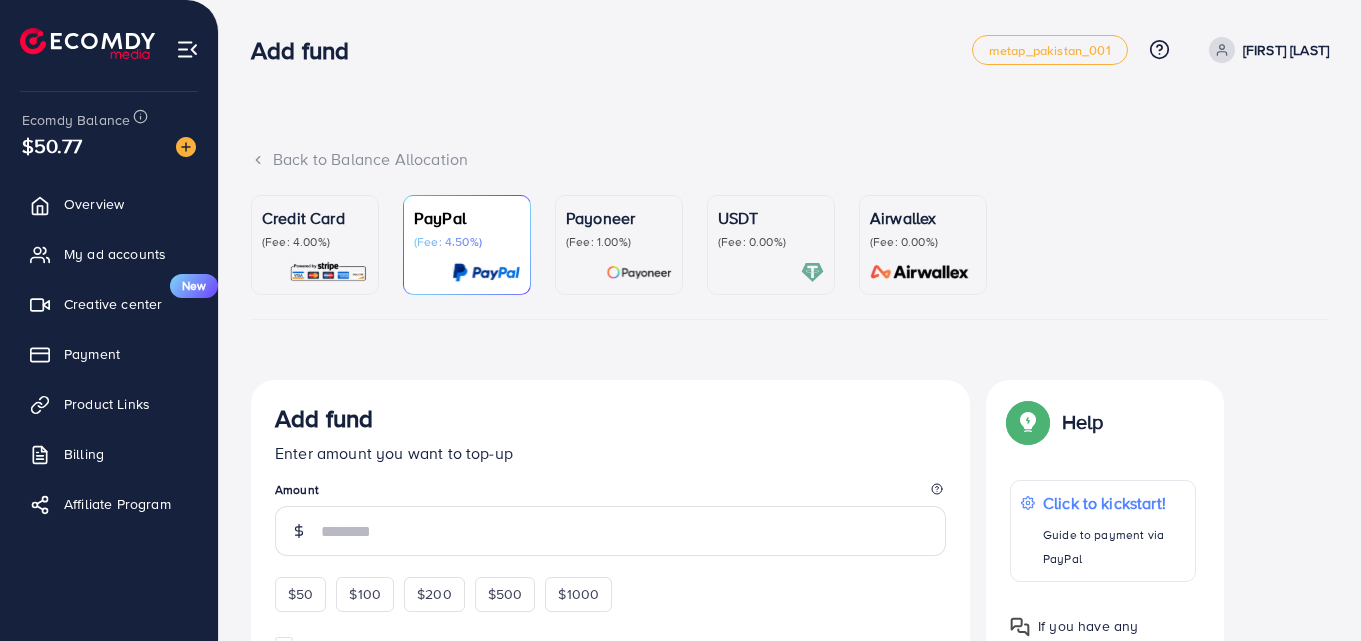 click on "USDT" at bounding box center (771, 218) 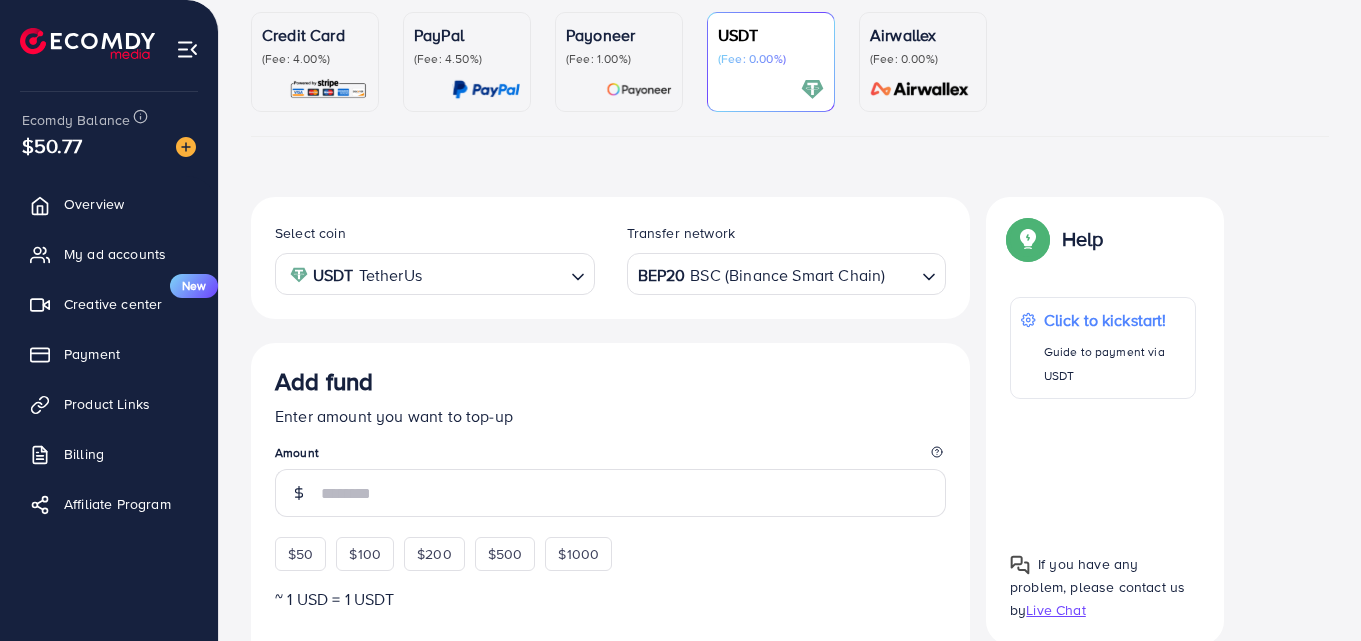 scroll, scrollTop: 200, scrollLeft: 0, axis: vertical 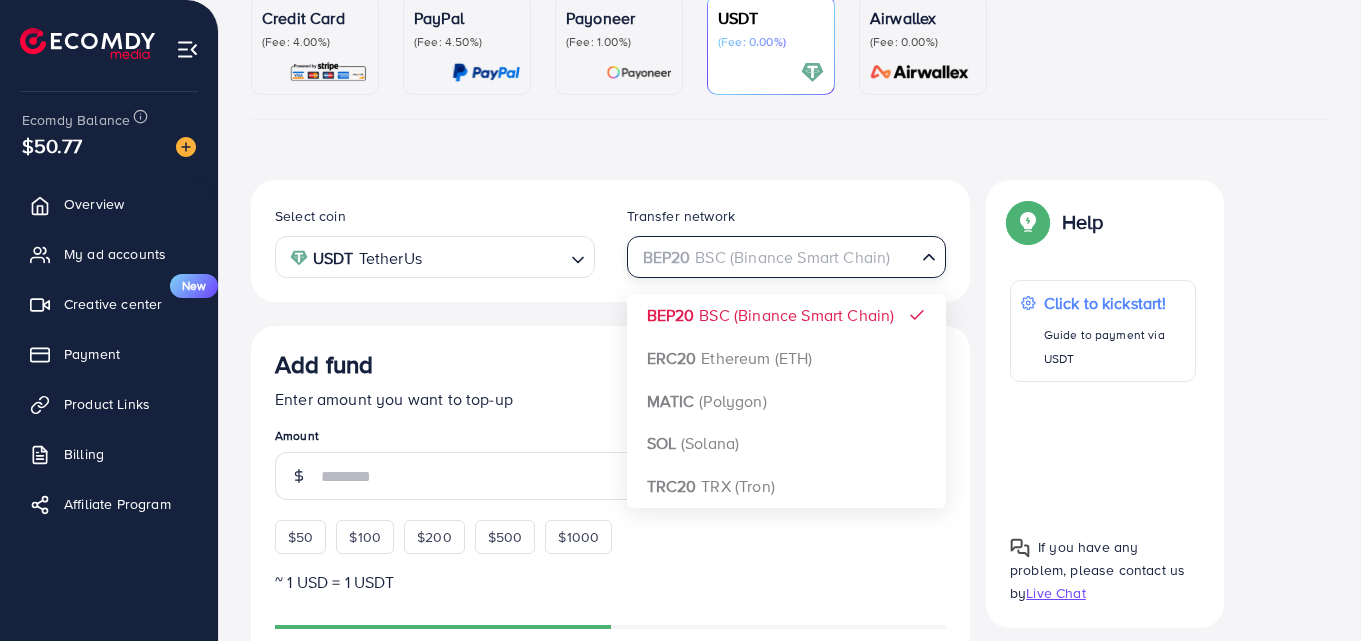 click on "BEP20 BSC (Binance Smart Chain)" at bounding box center [775, 255] 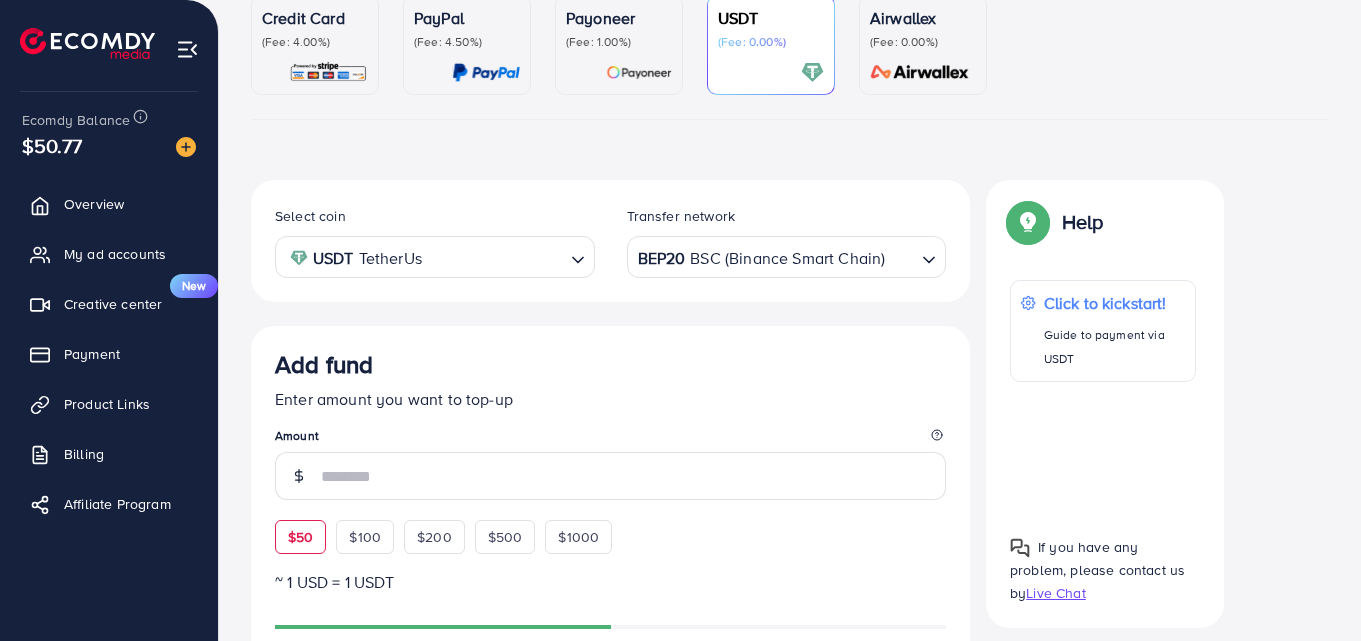 click on "$50" at bounding box center (300, 537) 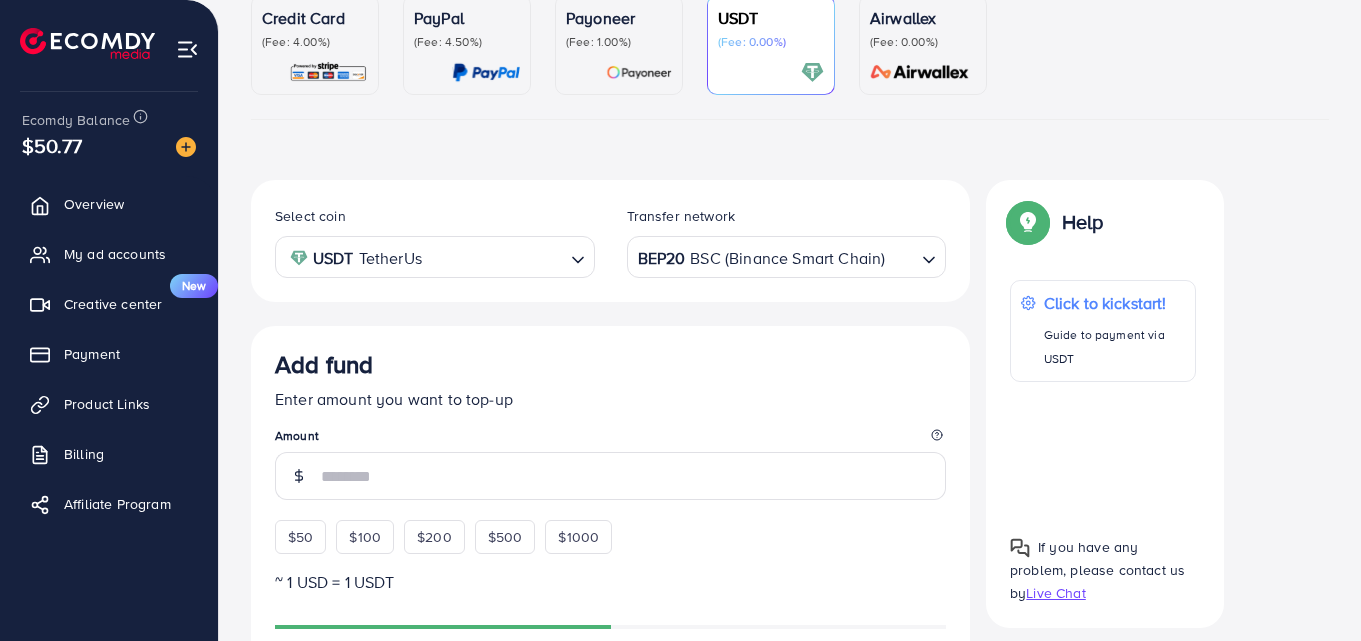 type on "**" 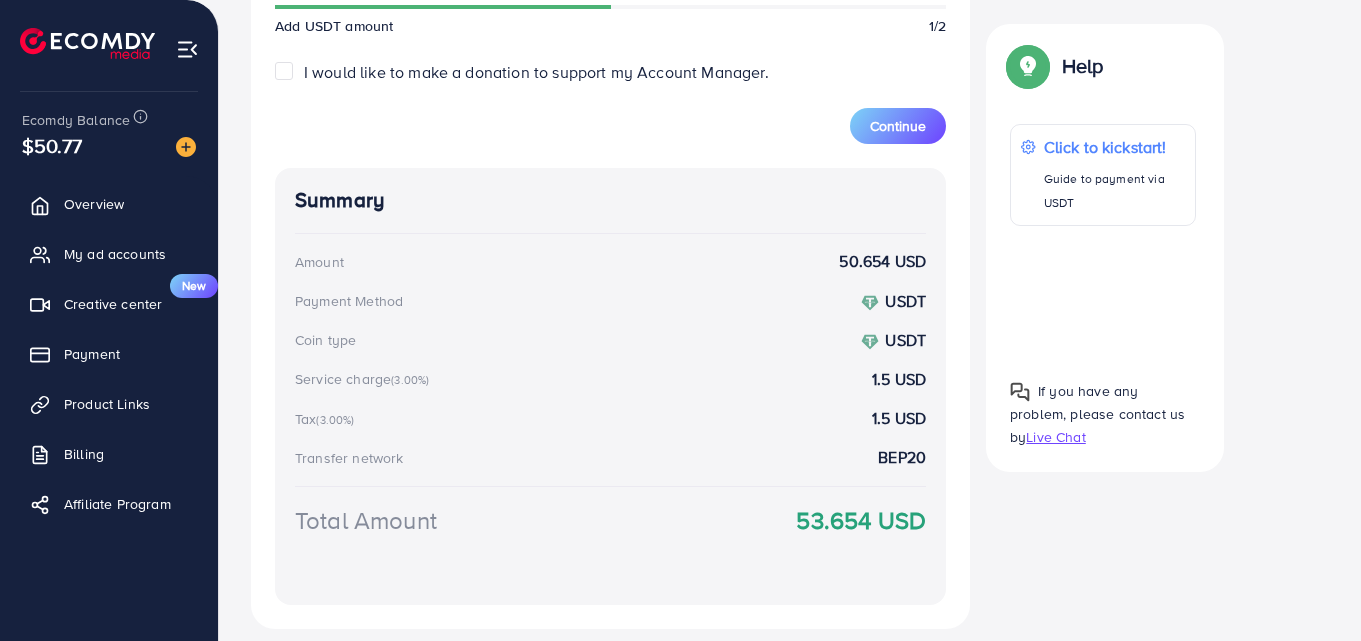 scroll, scrollTop: 900, scrollLeft: 0, axis: vertical 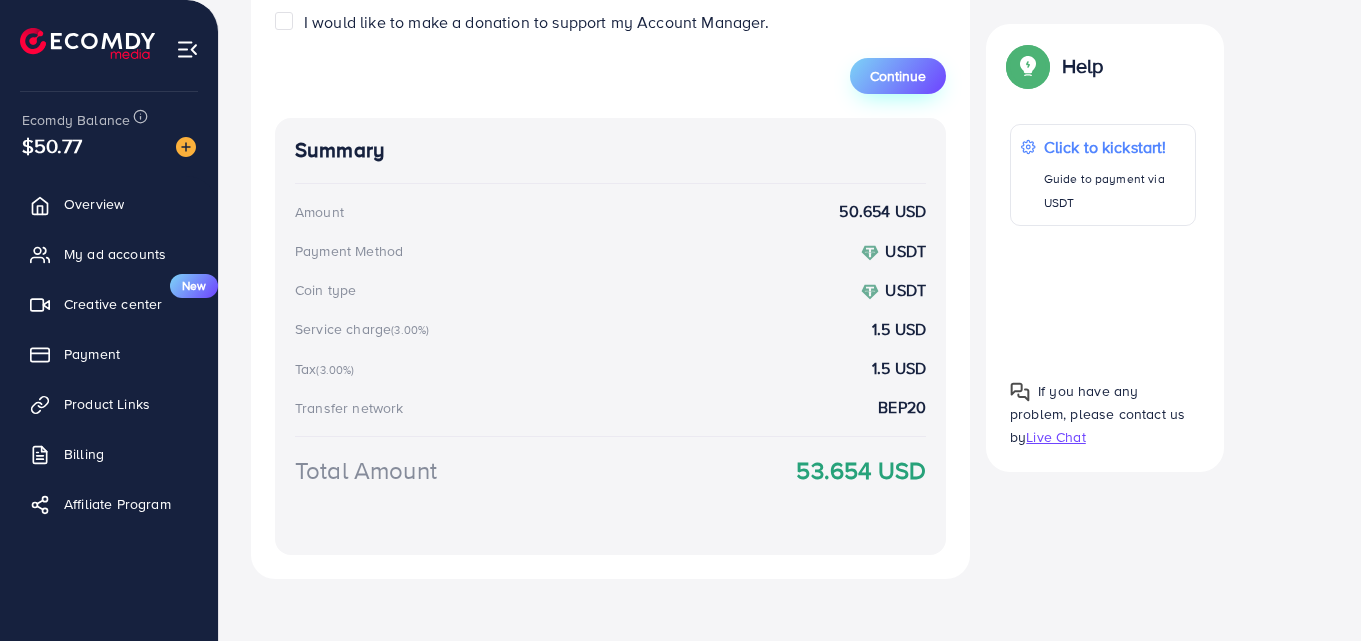 click on "Continue" at bounding box center (898, 76) 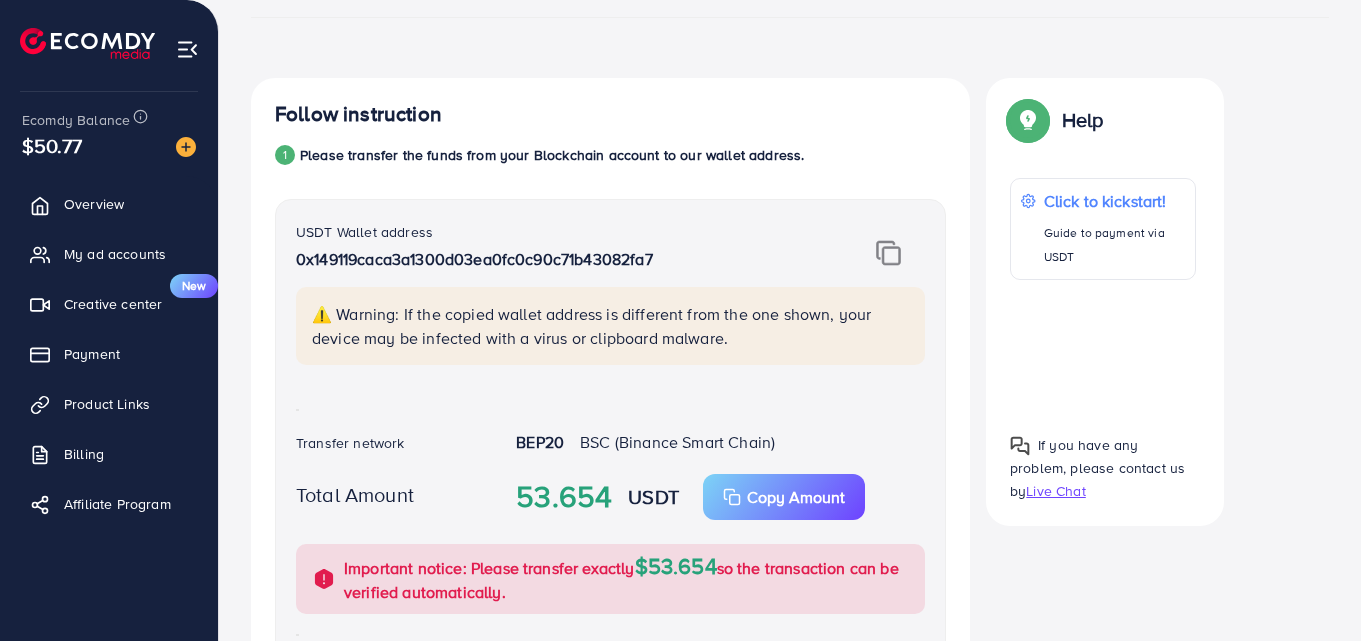 scroll, scrollTop: 300, scrollLeft: 0, axis: vertical 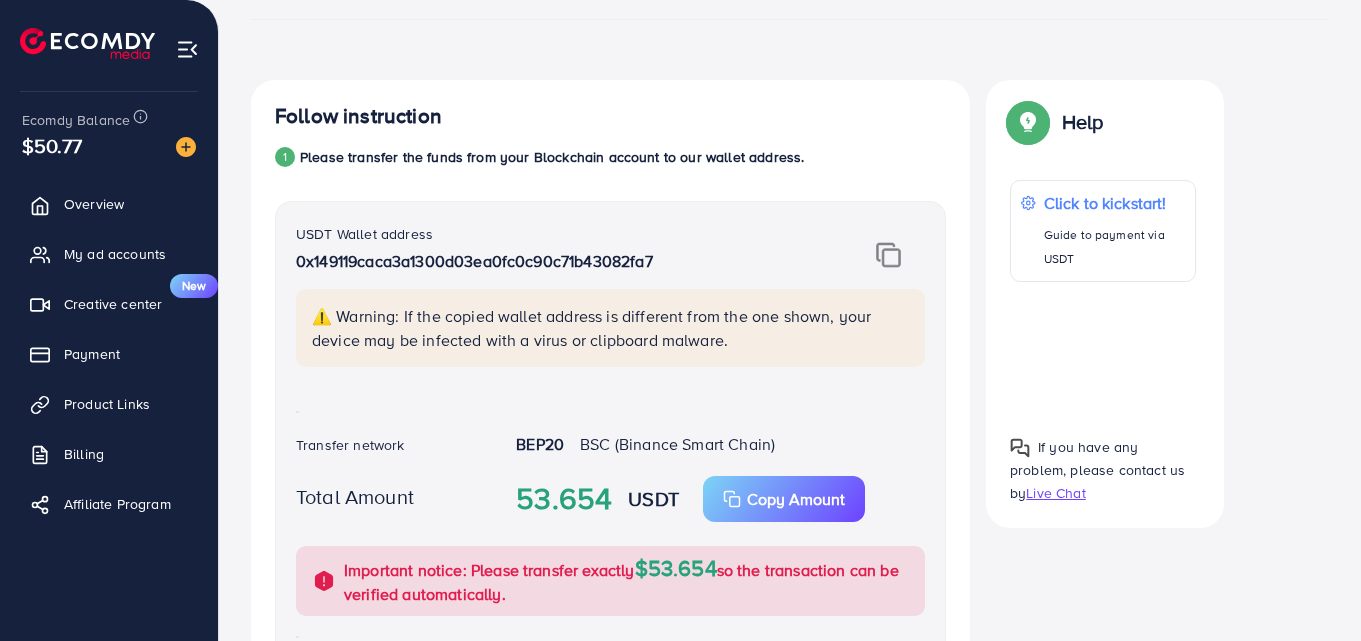 drag, startPoint x: 293, startPoint y: 260, endPoint x: 726, endPoint y: 267, distance: 433.05658 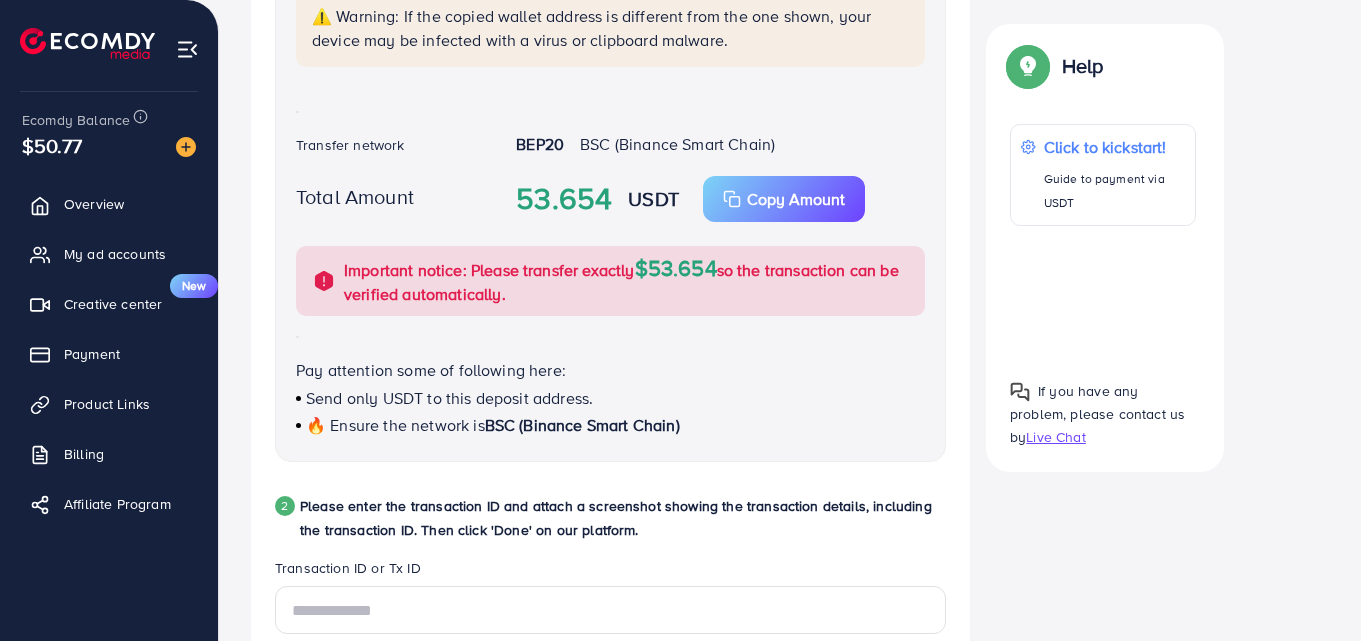 scroll, scrollTop: 900, scrollLeft: 0, axis: vertical 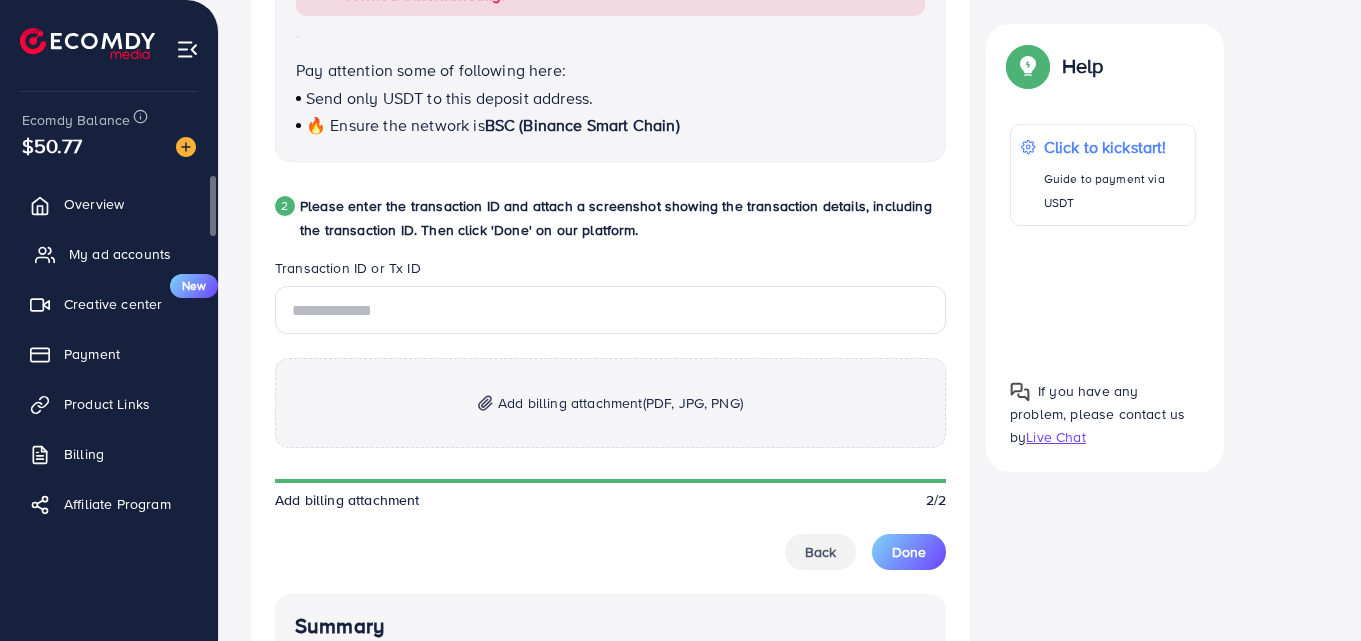 click on "My ad accounts" at bounding box center (120, 254) 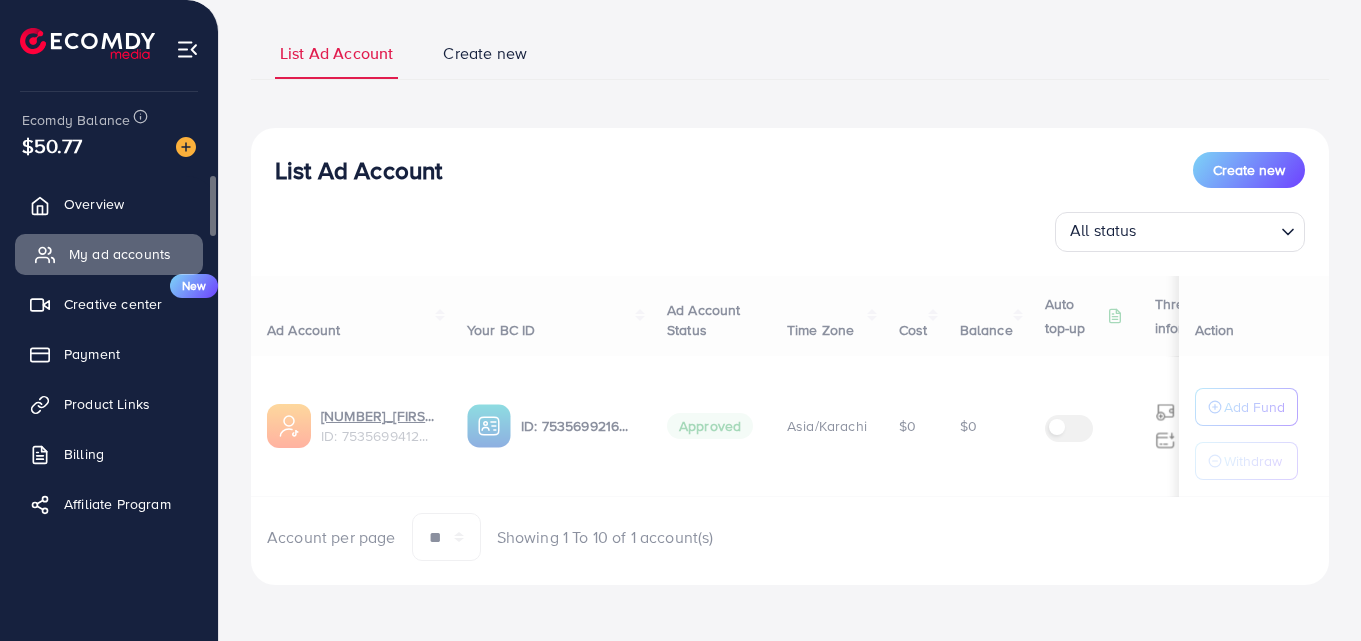 scroll, scrollTop: 0, scrollLeft: 0, axis: both 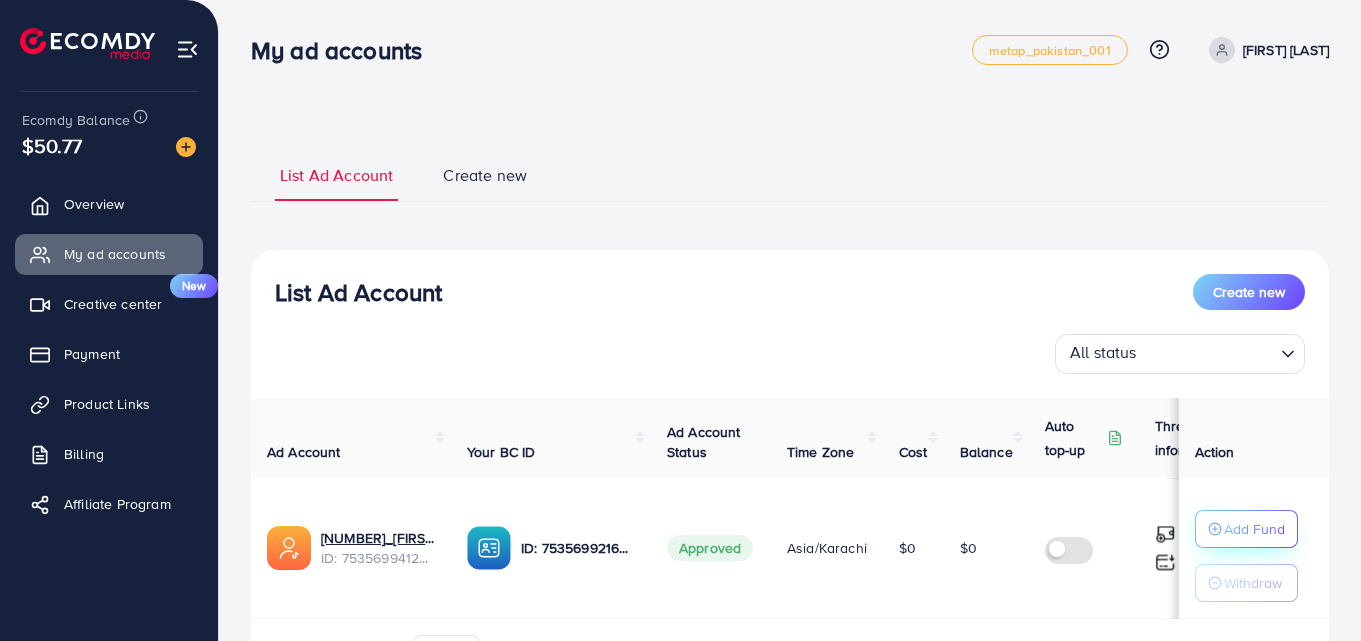 click on "Add Fund" at bounding box center [1254, 529] 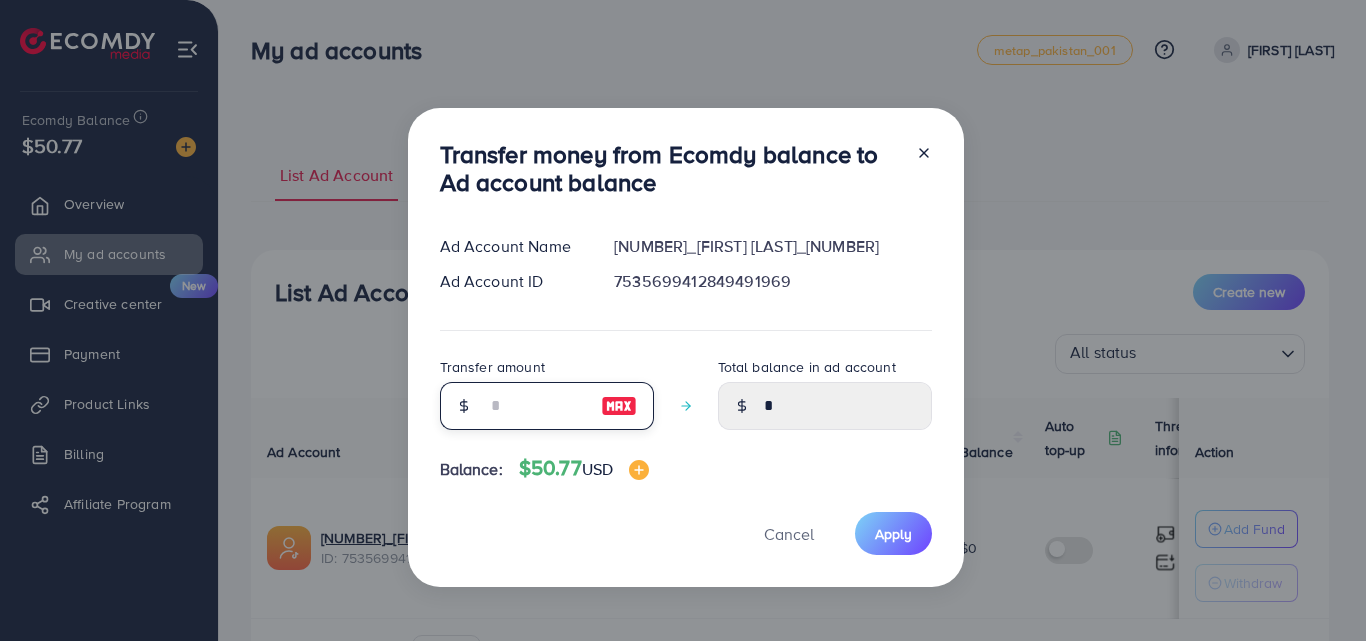 click at bounding box center [536, 406] 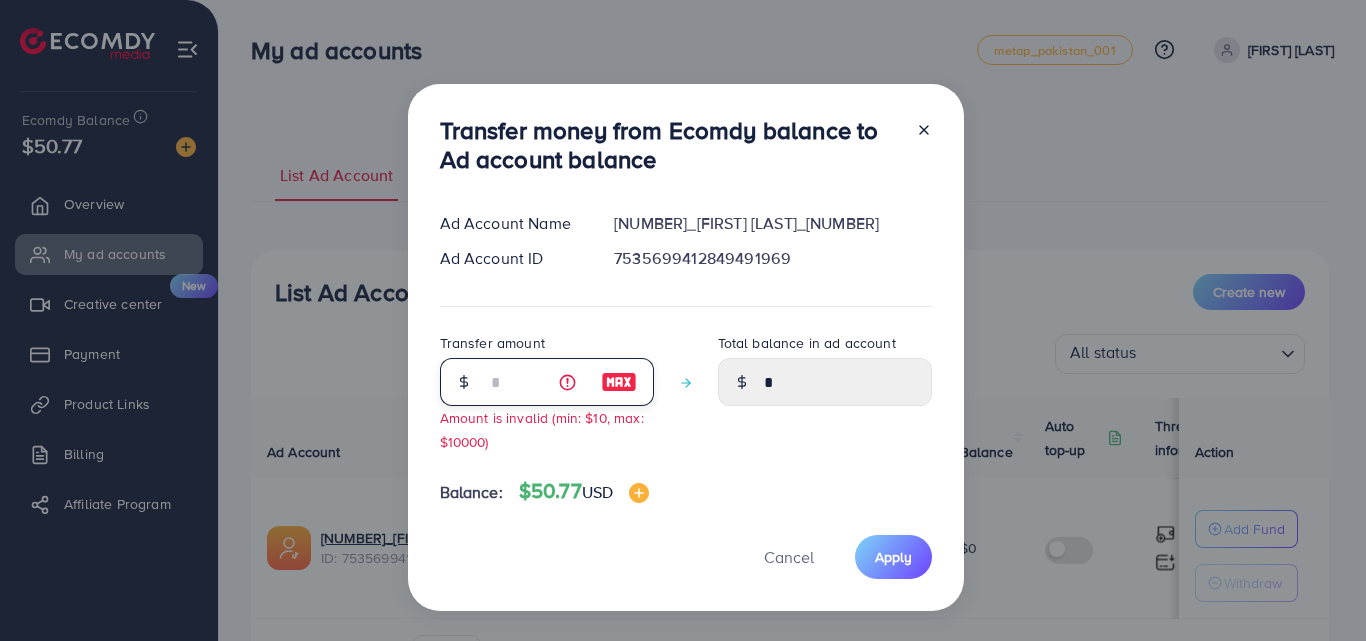 type on "****" 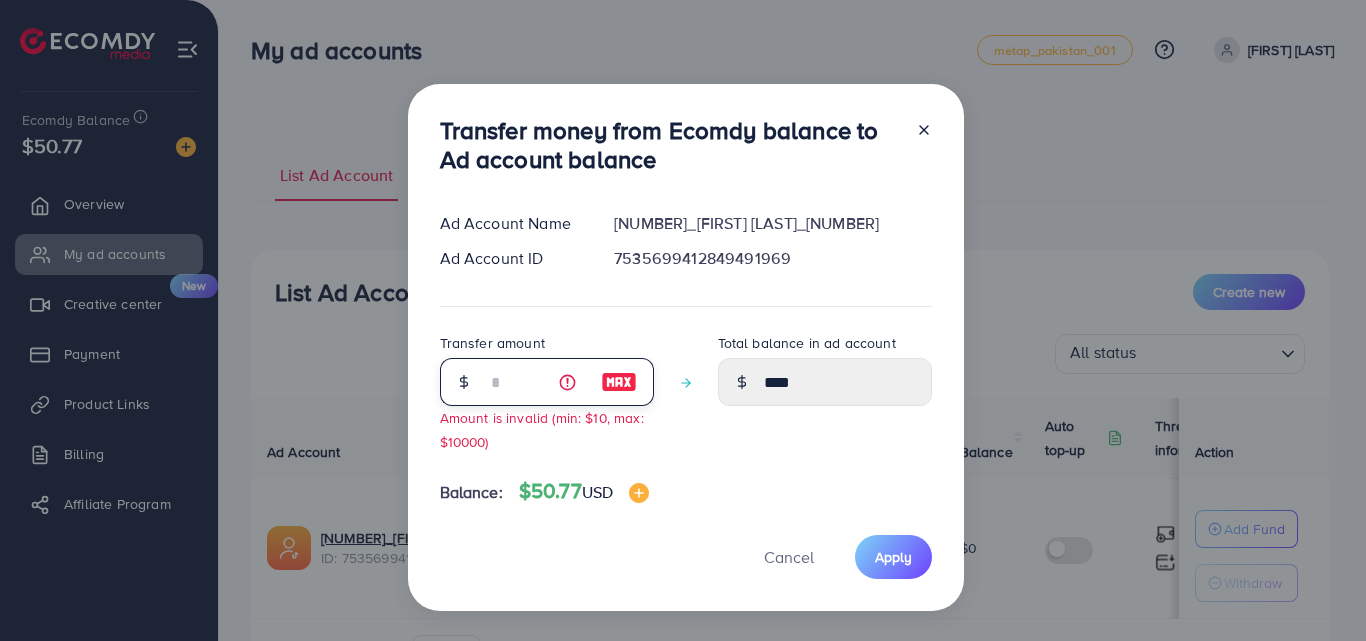 type on "**" 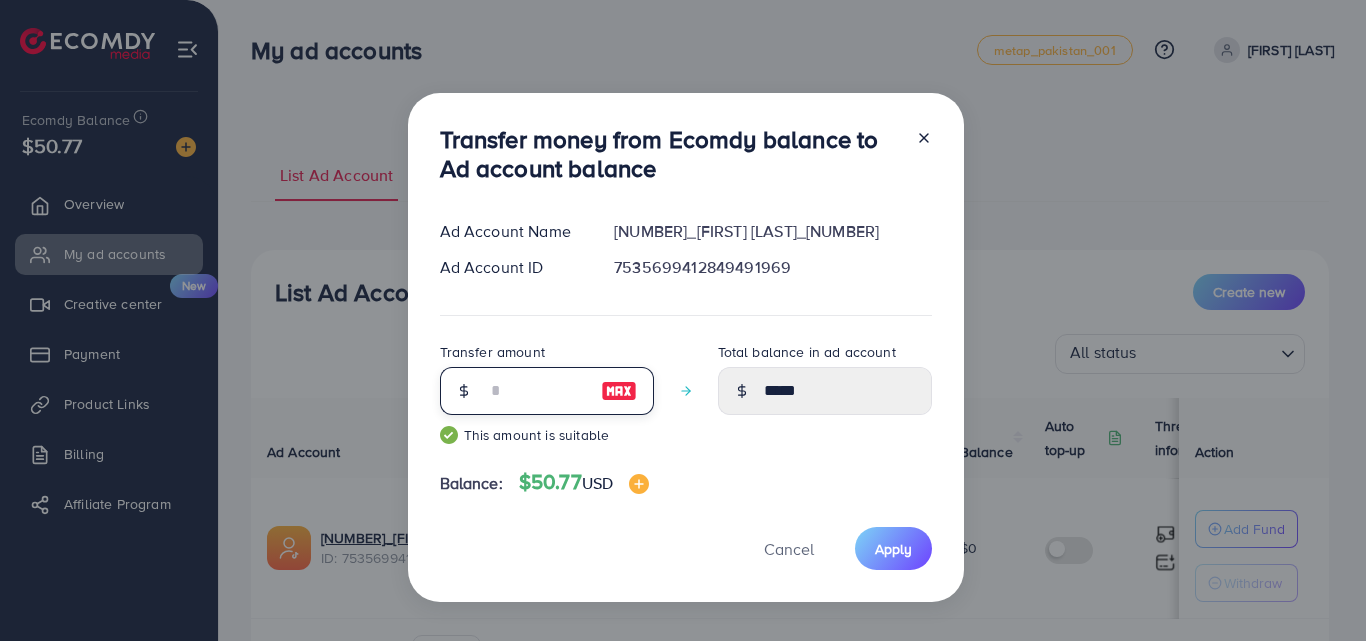 click on "**" at bounding box center (536, 391) 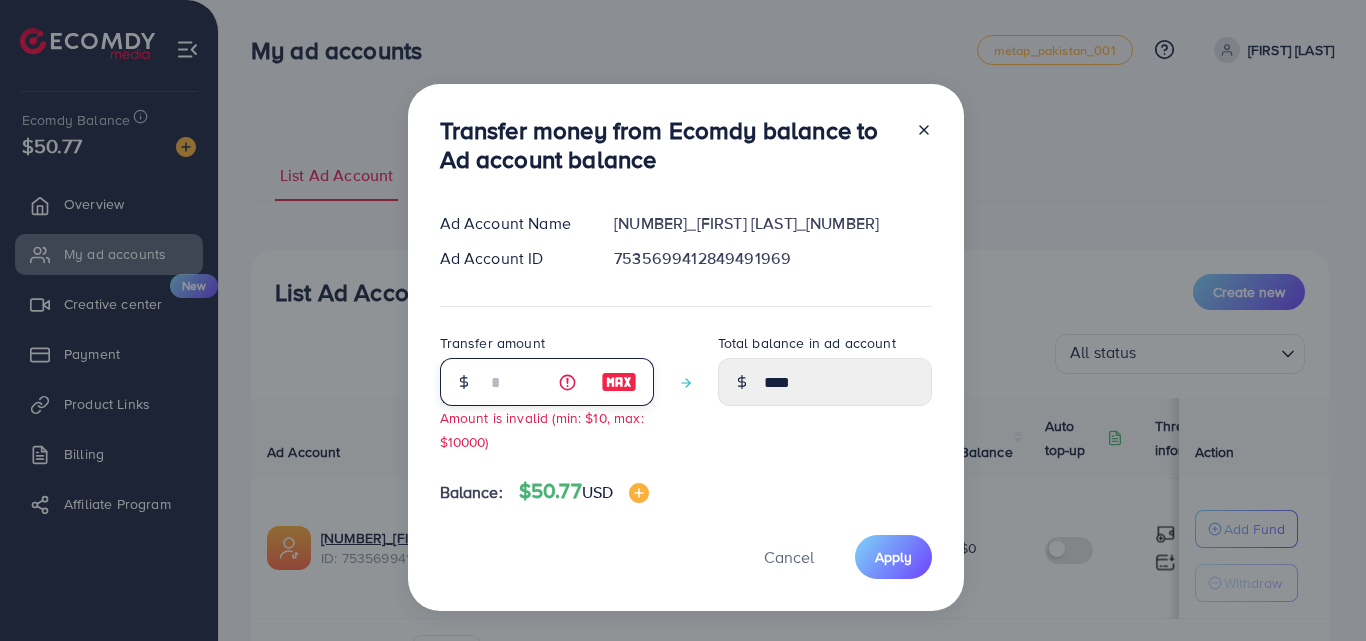 click on "*" at bounding box center (536, 382) 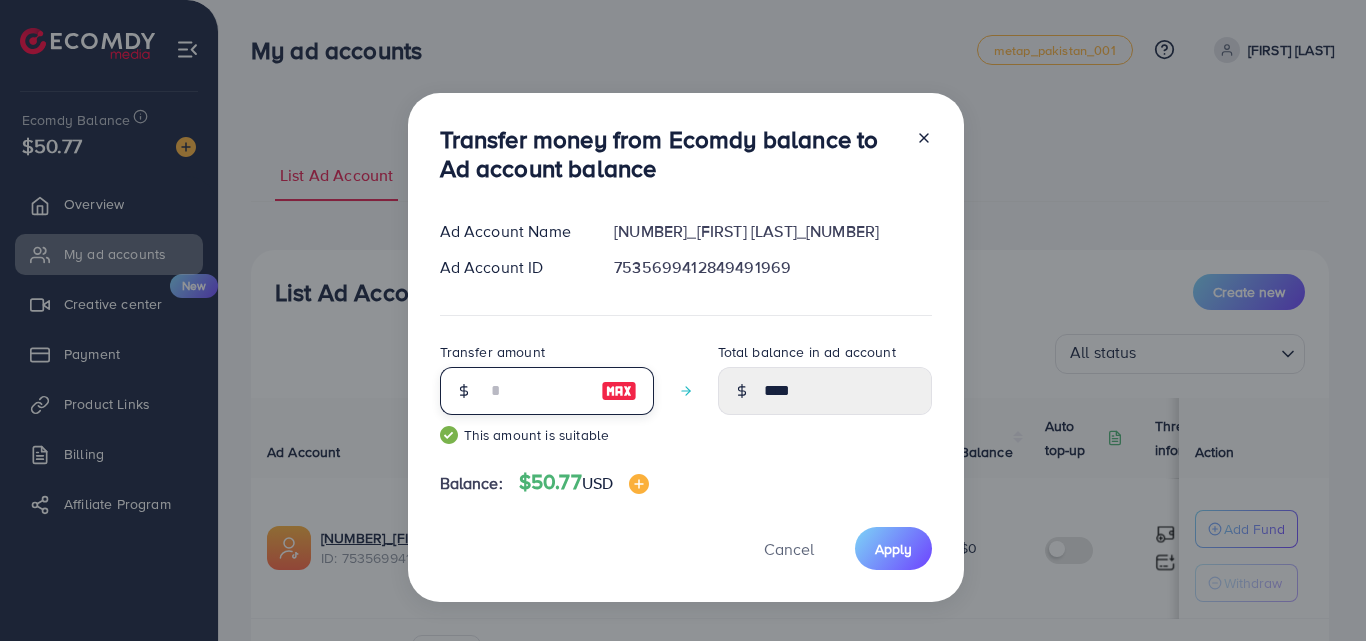 type on "*****" 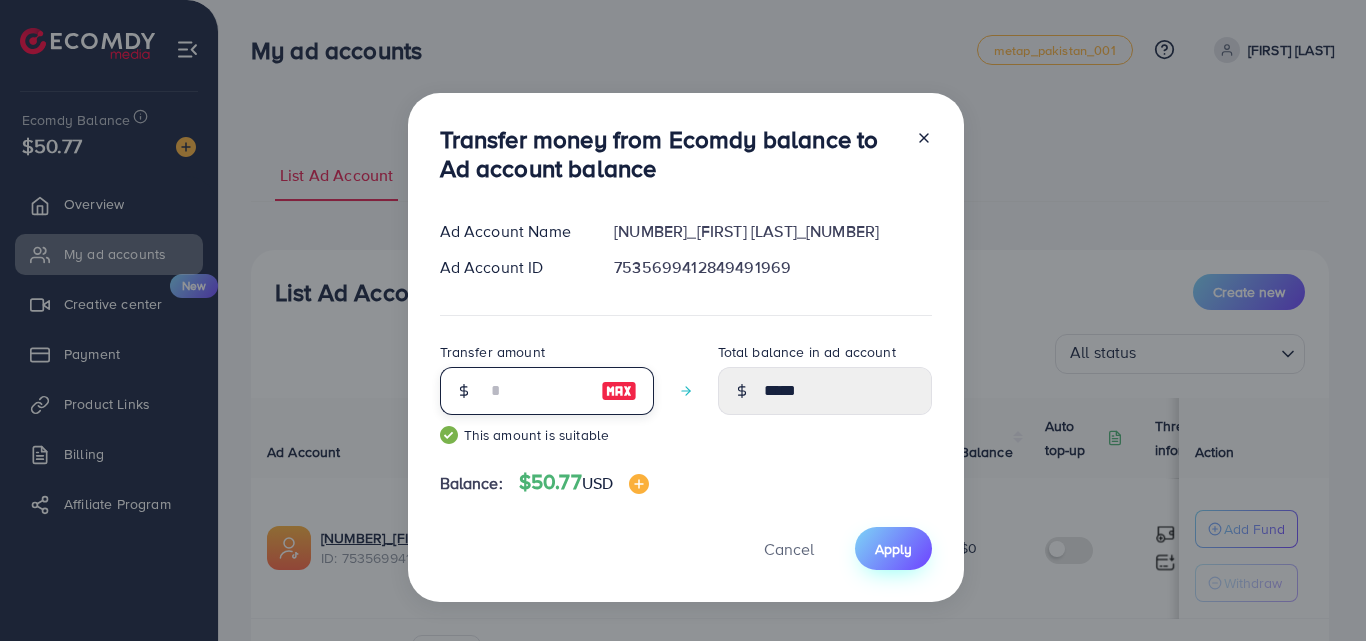 type on "**" 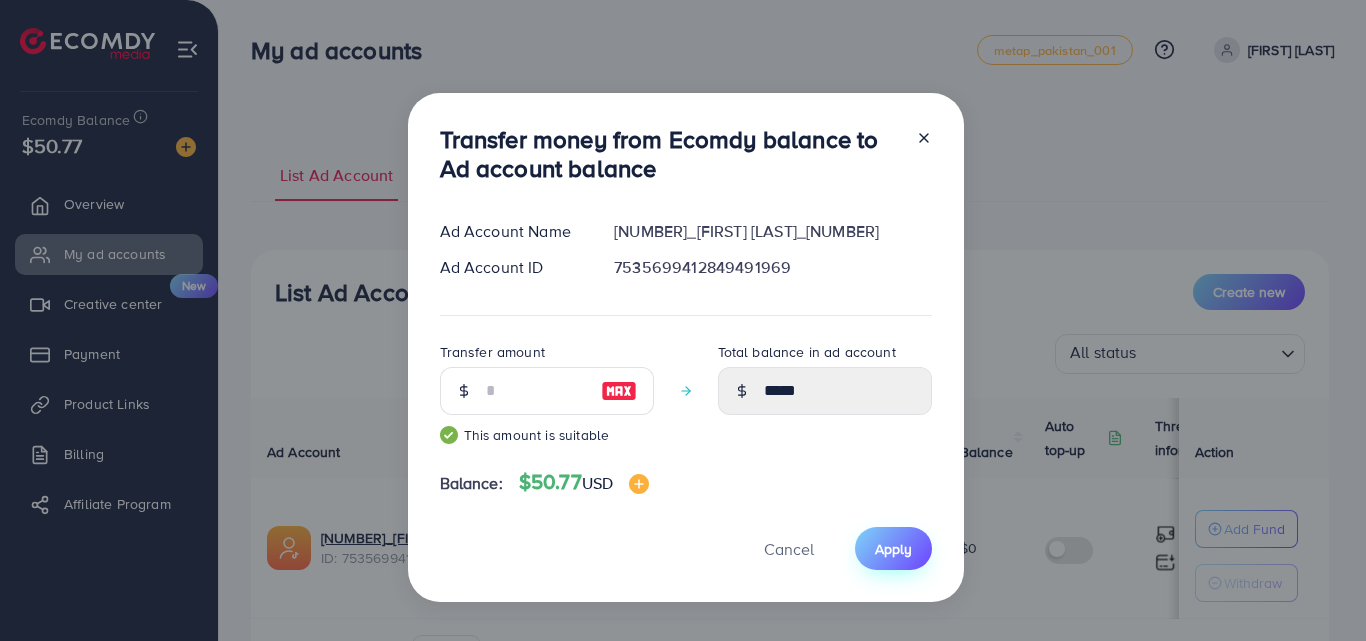 click on "Apply" at bounding box center [893, 549] 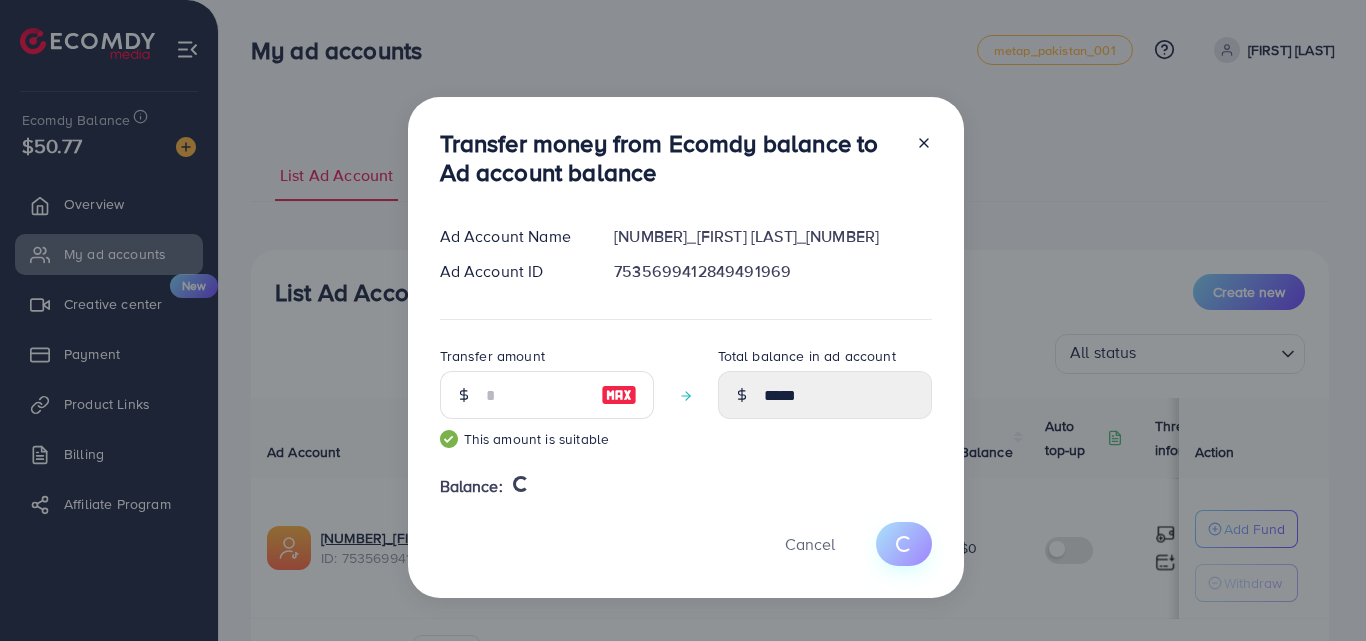 type 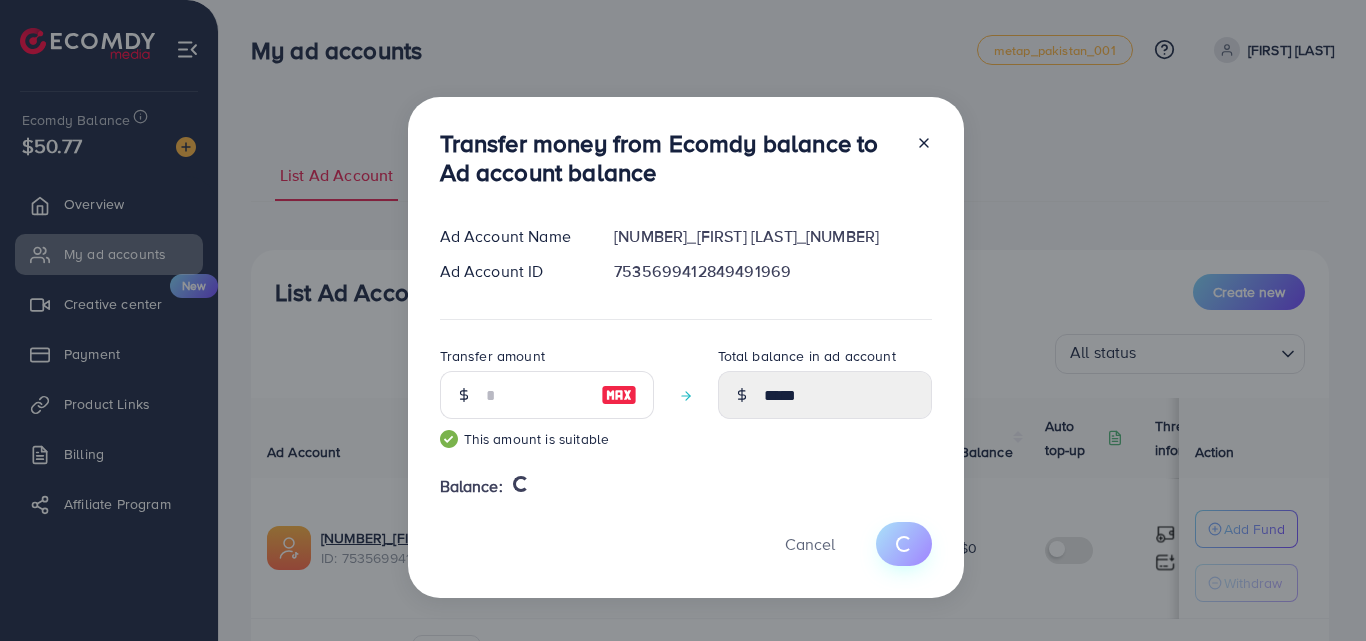 type on "*" 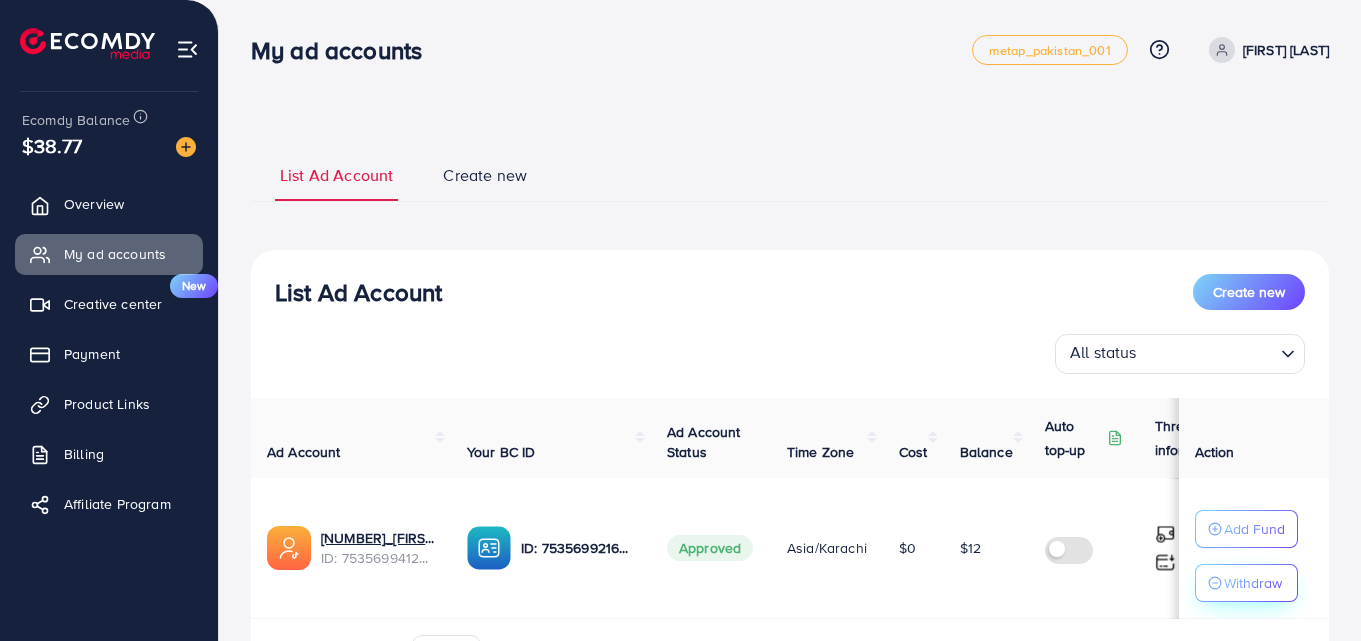 click on "Withdraw" at bounding box center [1253, 583] 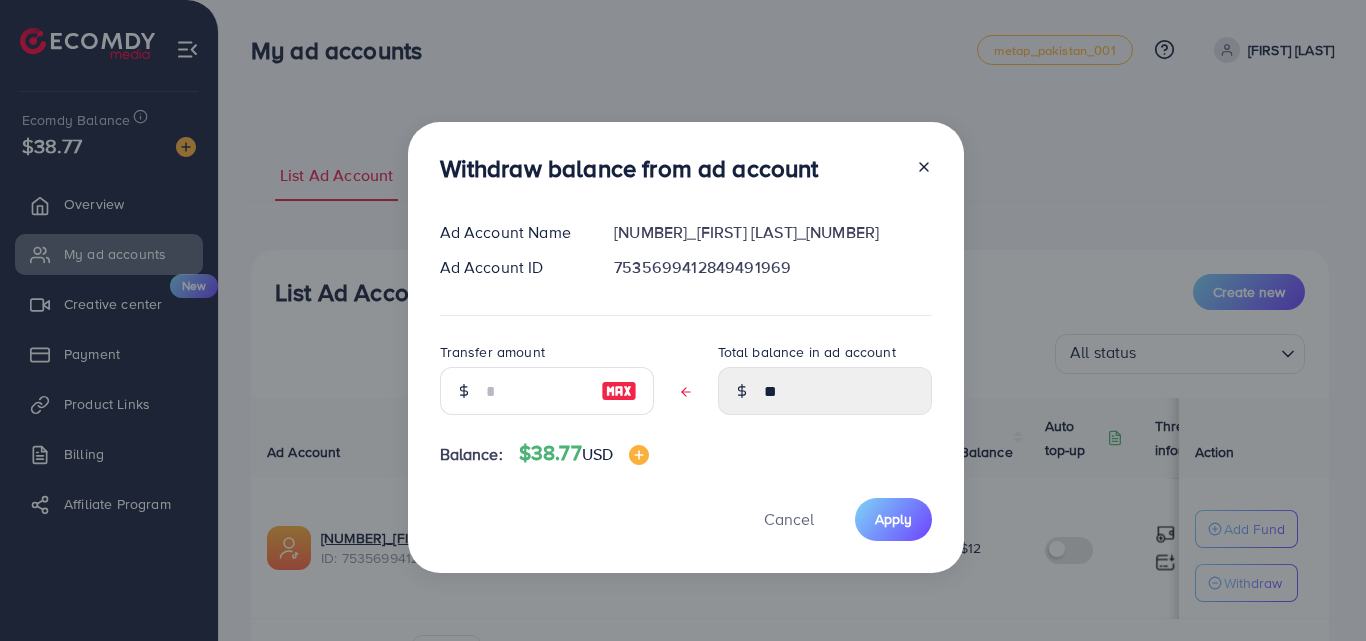 click at bounding box center [619, 391] 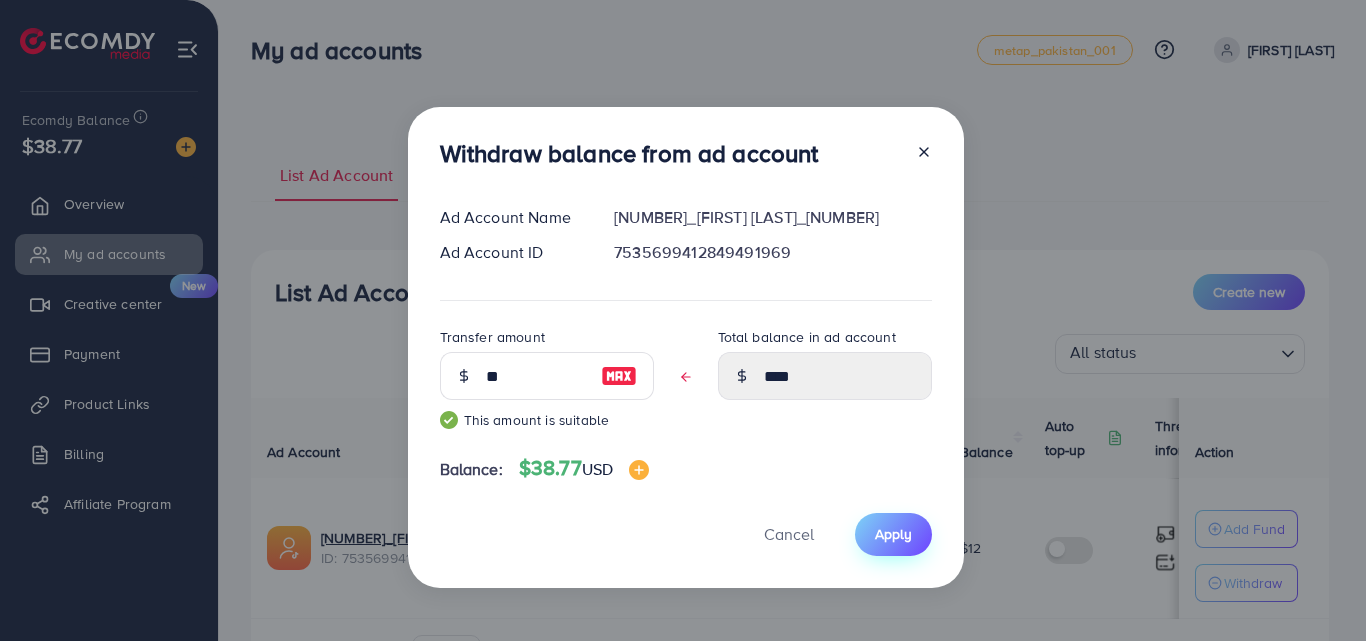 click on "Apply" at bounding box center [893, 534] 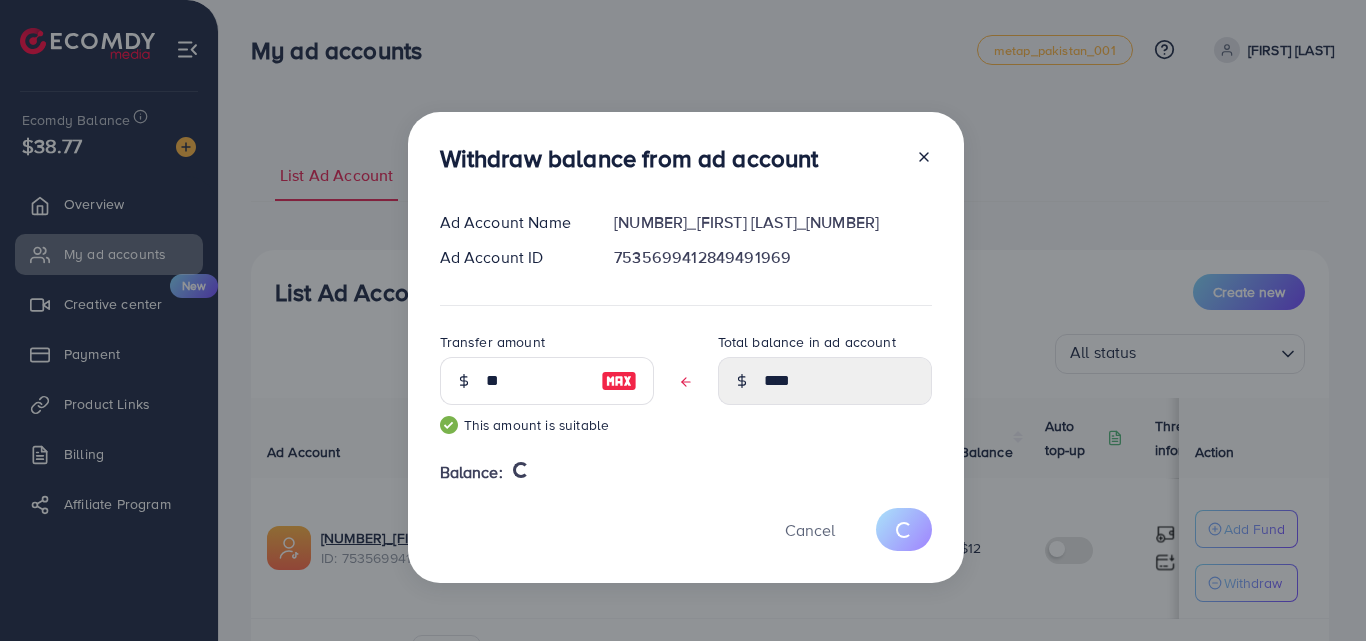 type 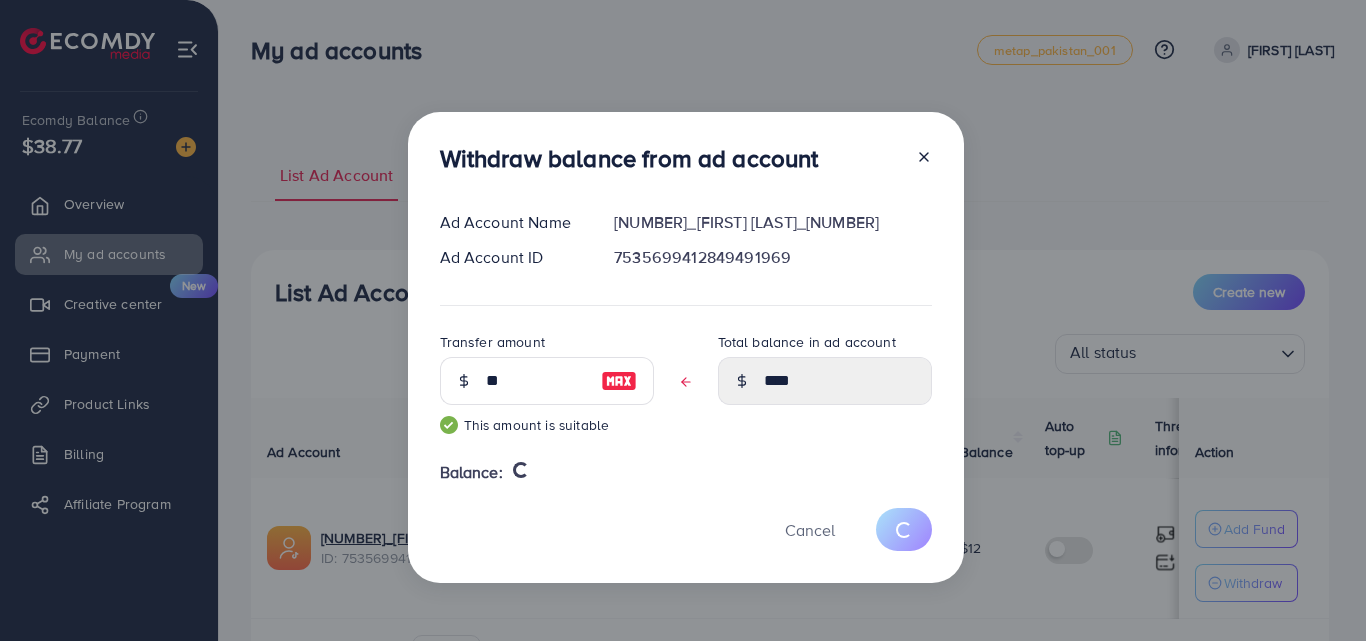 type on "**" 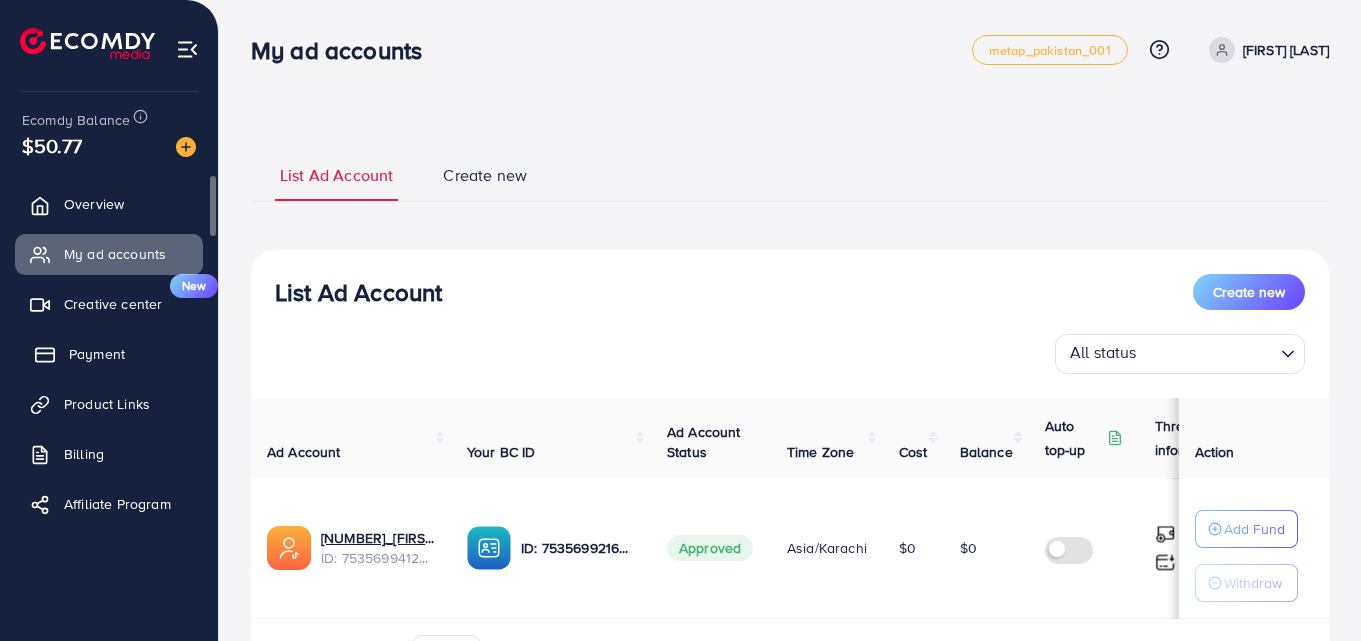 click on "Payment" at bounding box center [97, 354] 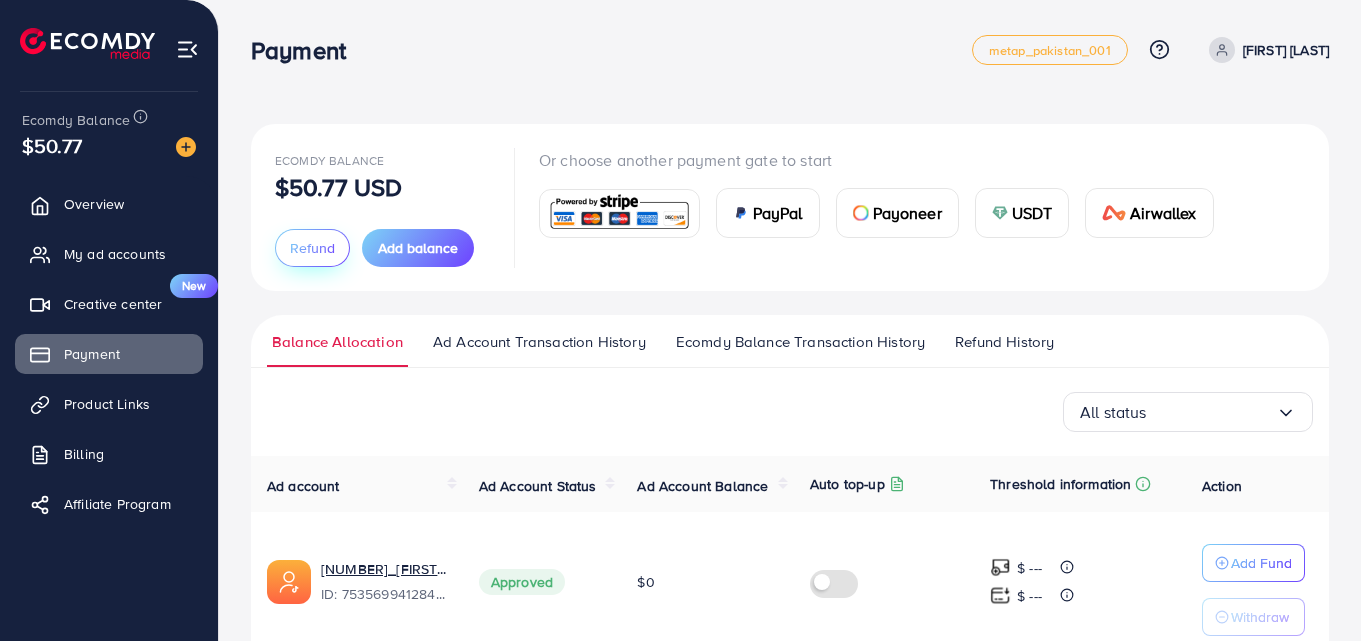 click on "Refund" at bounding box center (312, 248) 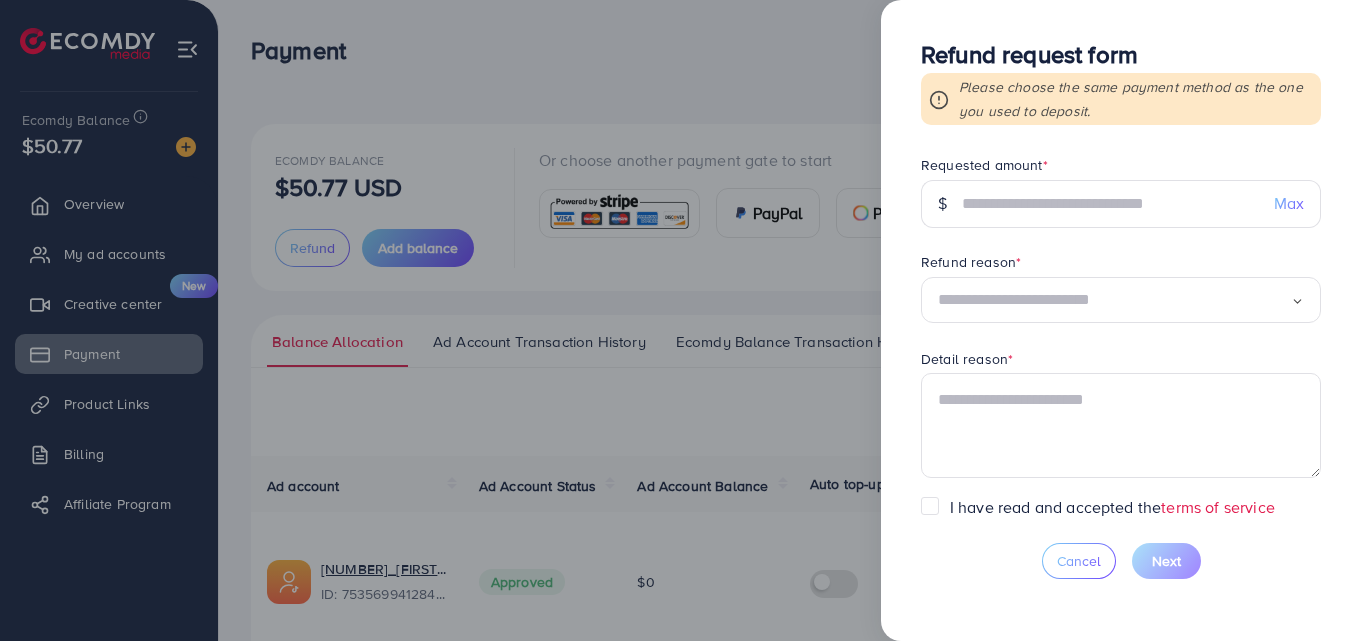 click at bounding box center (680, 320) 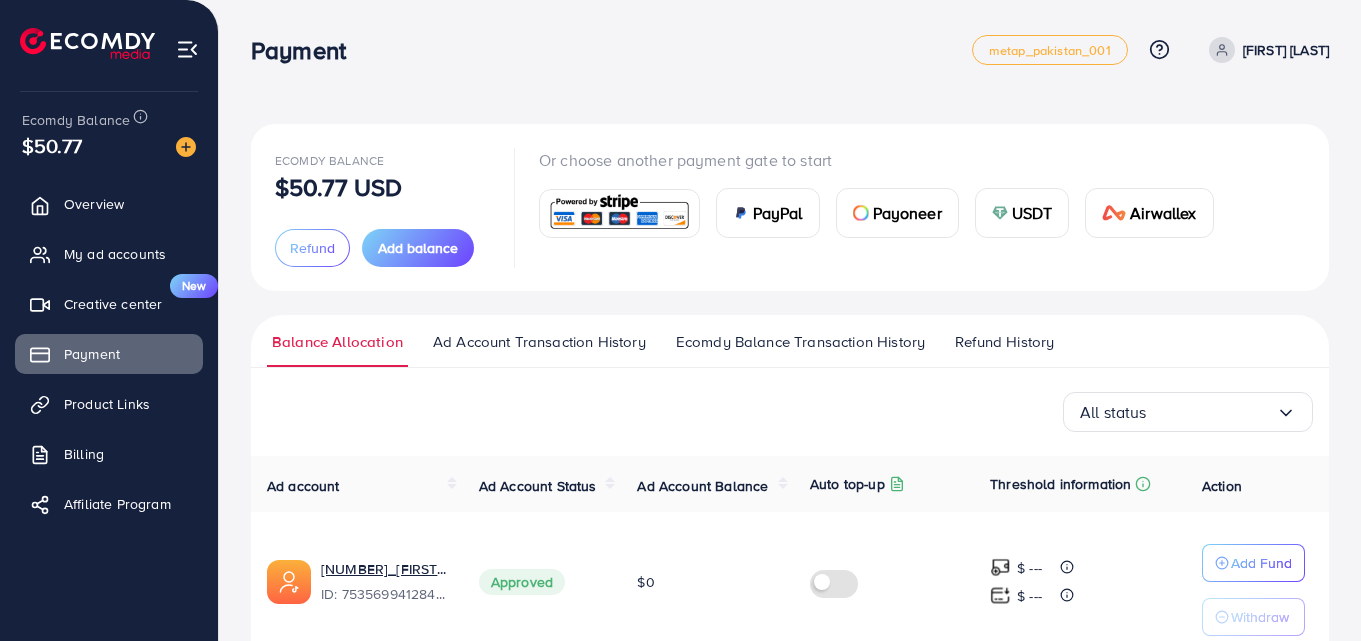 scroll, scrollTop: 96, scrollLeft: 0, axis: vertical 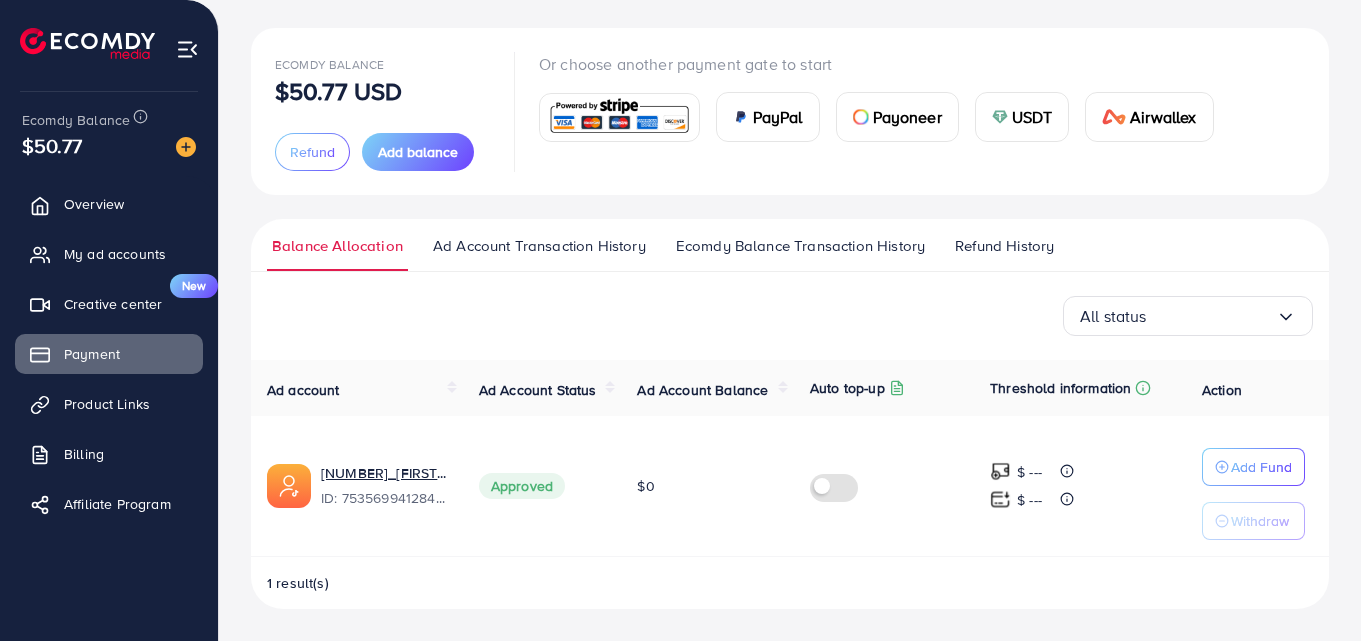 click on "Ecomdy Balance Transaction History" at bounding box center (800, 246) 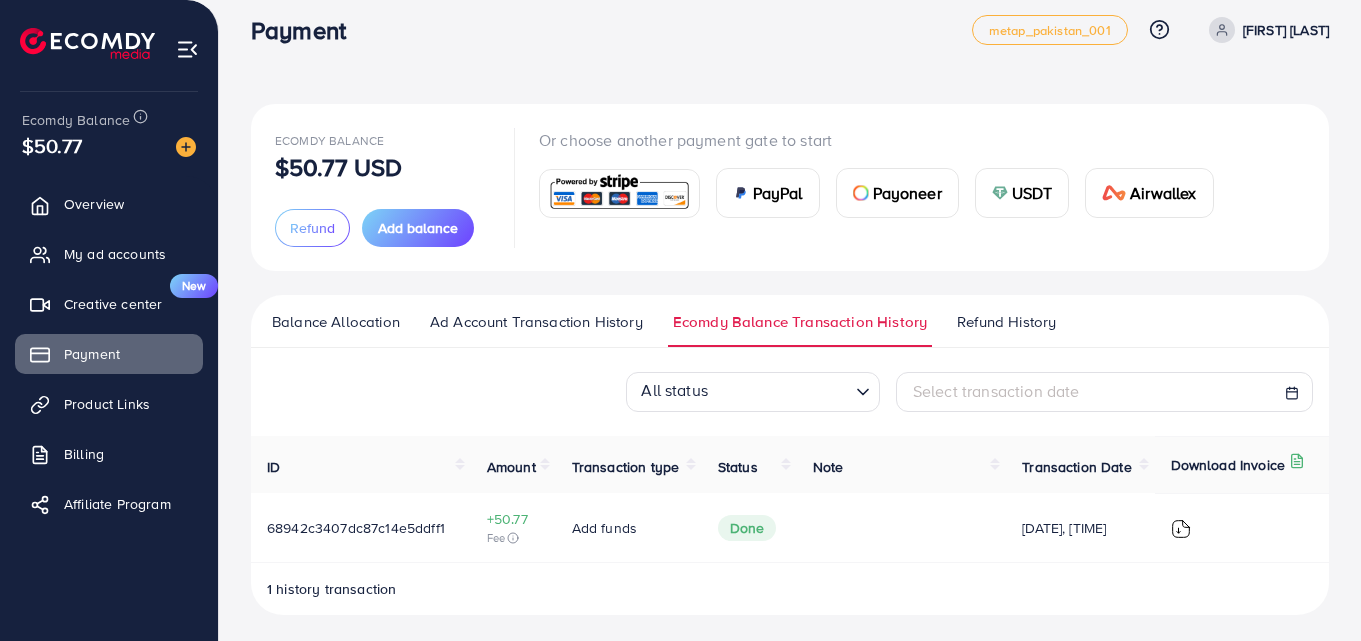 scroll, scrollTop: 26, scrollLeft: 0, axis: vertical 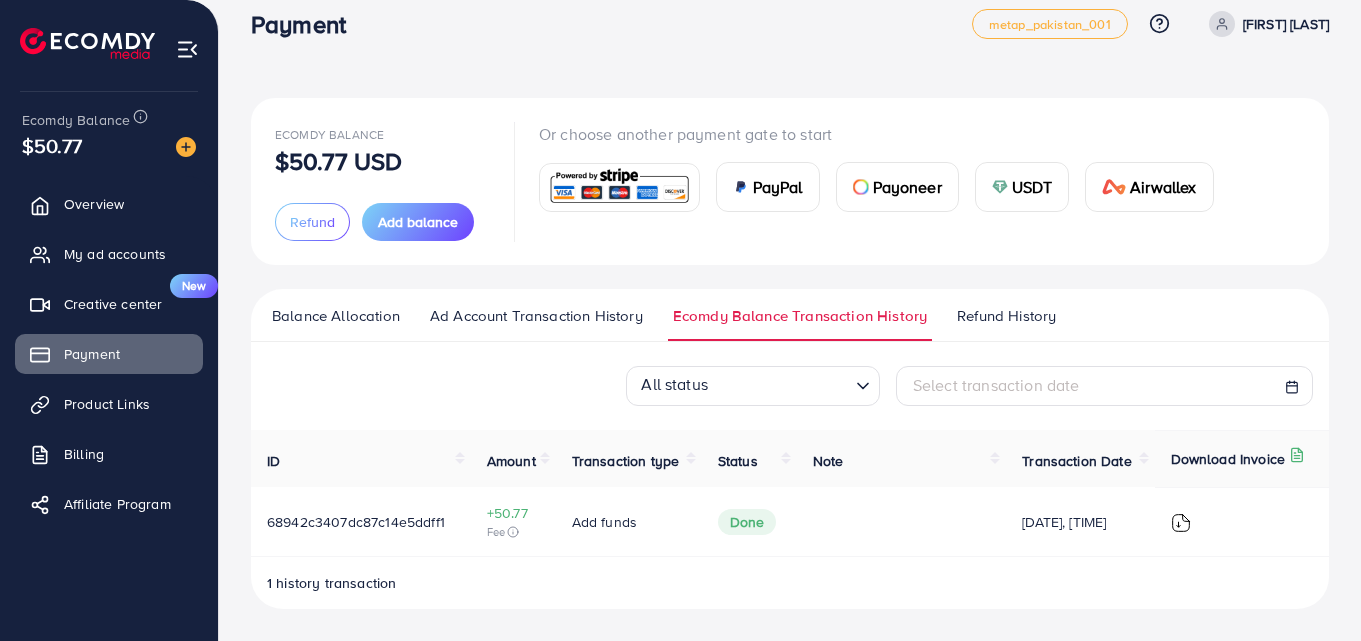 drag, startPoint x: 1086, startPoint y: 520, endPoint x: 1146, endPoint y: 511, distance: 60.671246 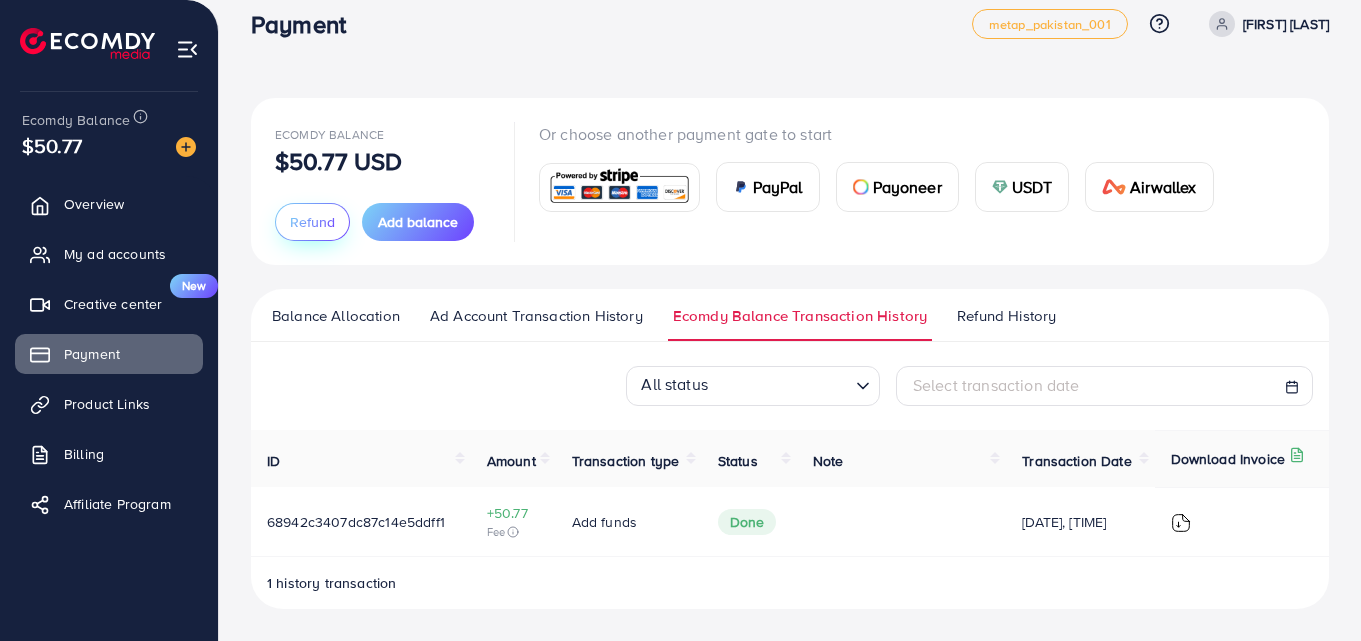 click on "Refund" at bounding box center [312, 222] 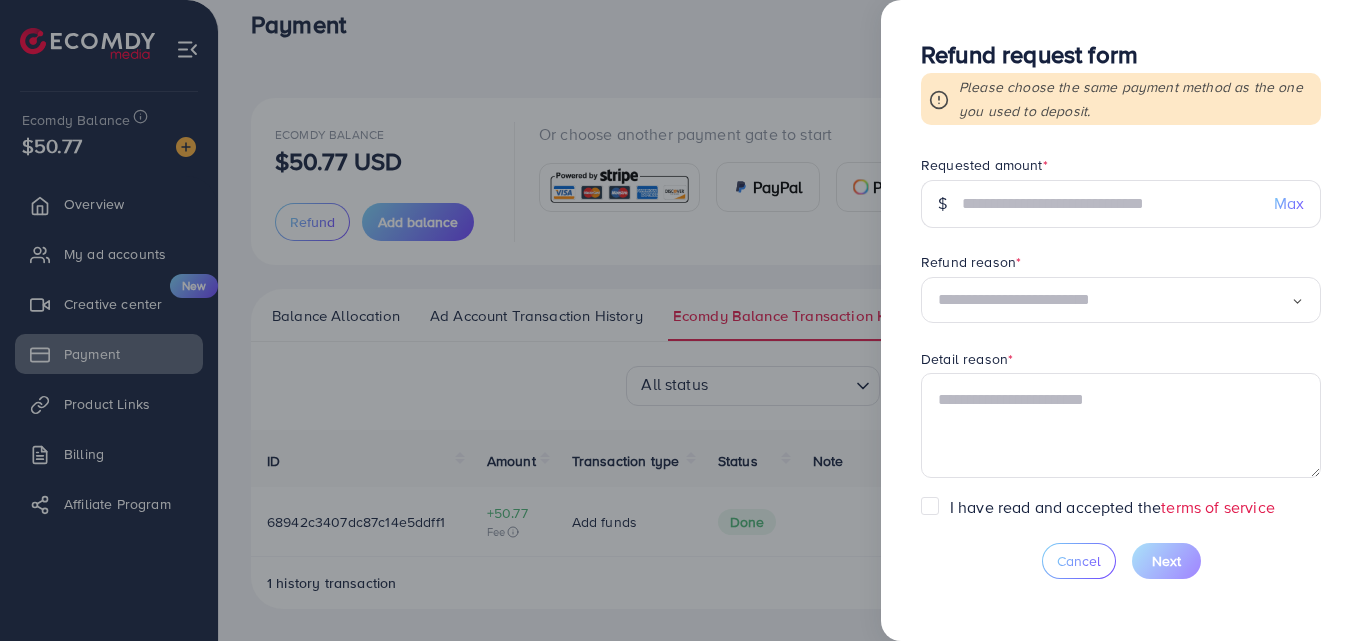 click on "Max" at bounding box center [1289, 203] 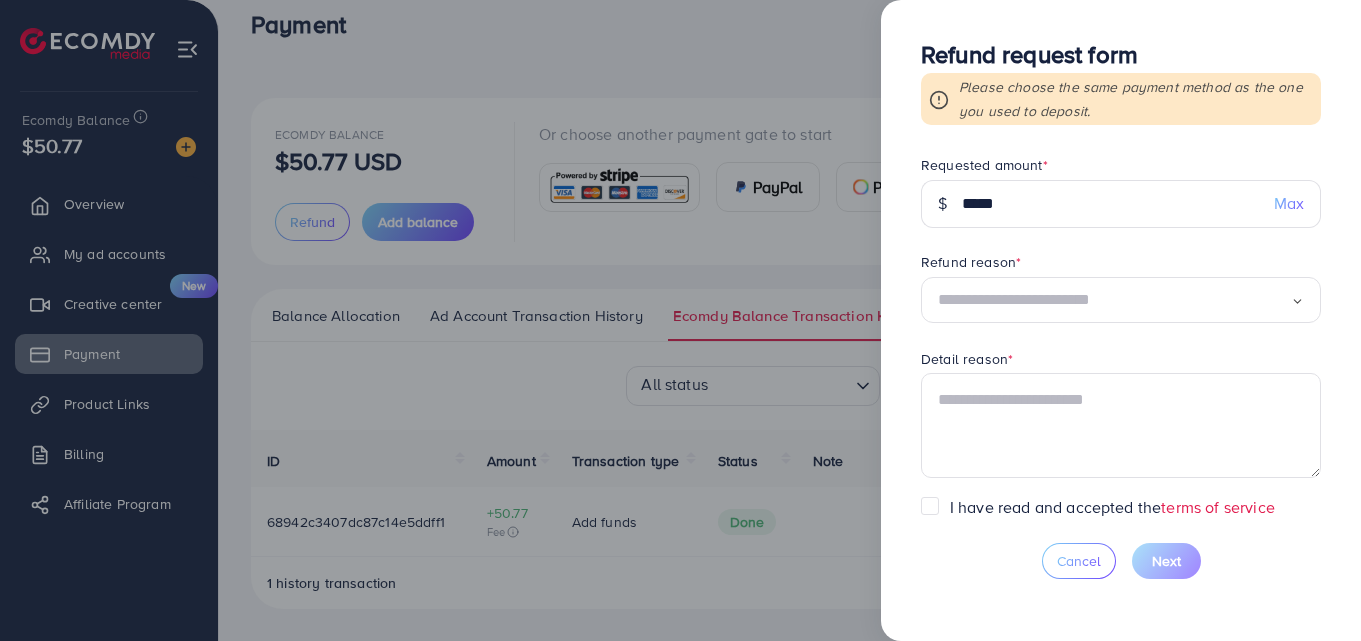 click at bounding box center (1114, 300) 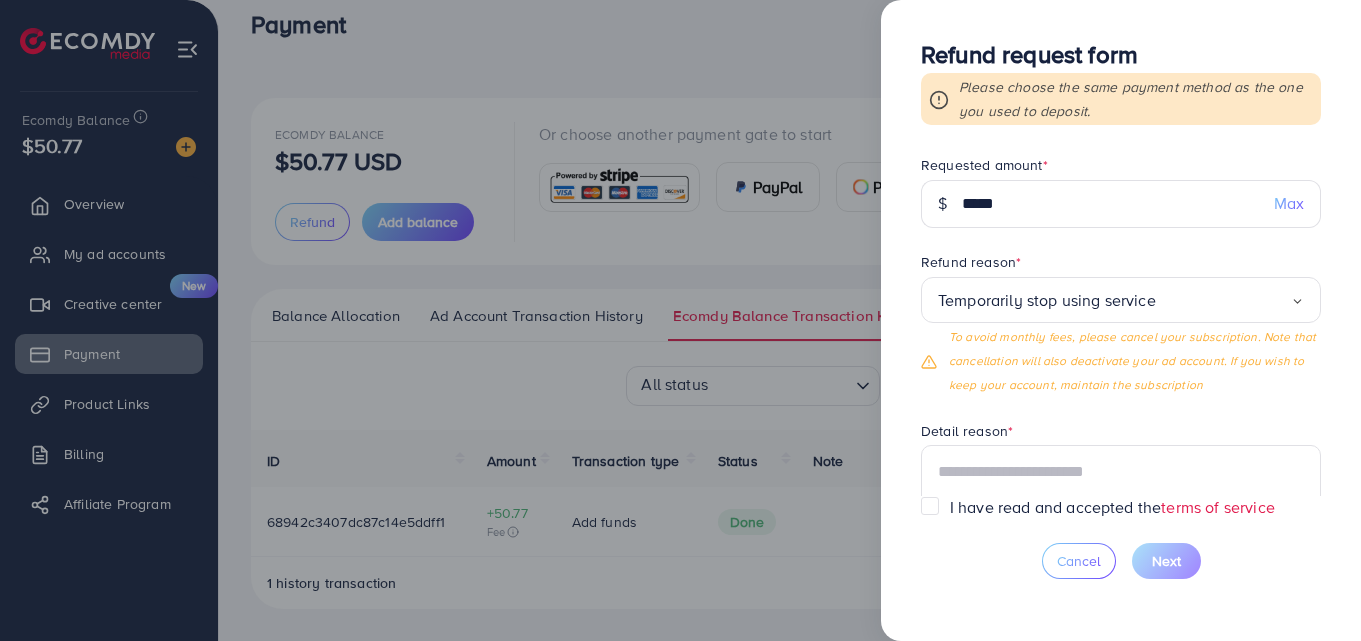 click on "Requested amount  * $ *****  Max   Refund reason  *
Temporarily stop using service
Loading...
Permanent service discontinuation
Temporarily stop using service
Other
To avoid monthly fees, please cancel your subscription. Note that cancellation will also deactivate your ad account. If you wish to keep your account, maintain the subscription   Detail reason  *  Receiving method  *           Loading..." at bounding box center (1121, 325) 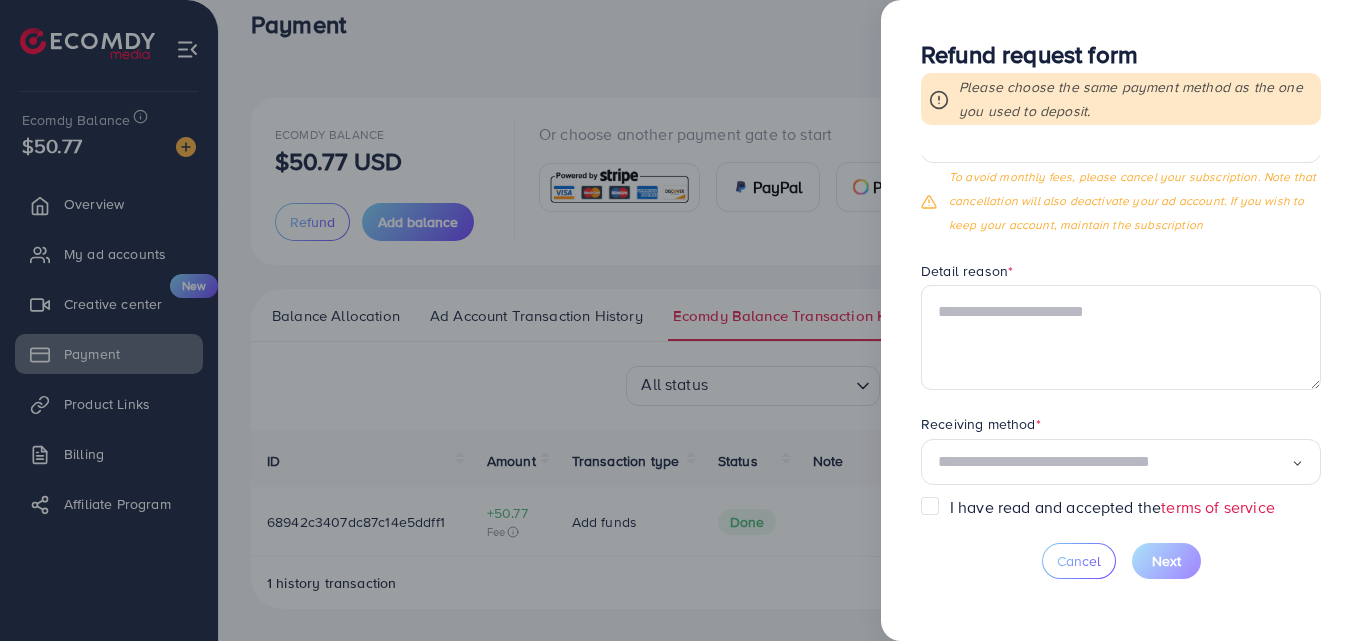 scroll, scrollTop: 175, scrollLeft: 0, axis: vertical 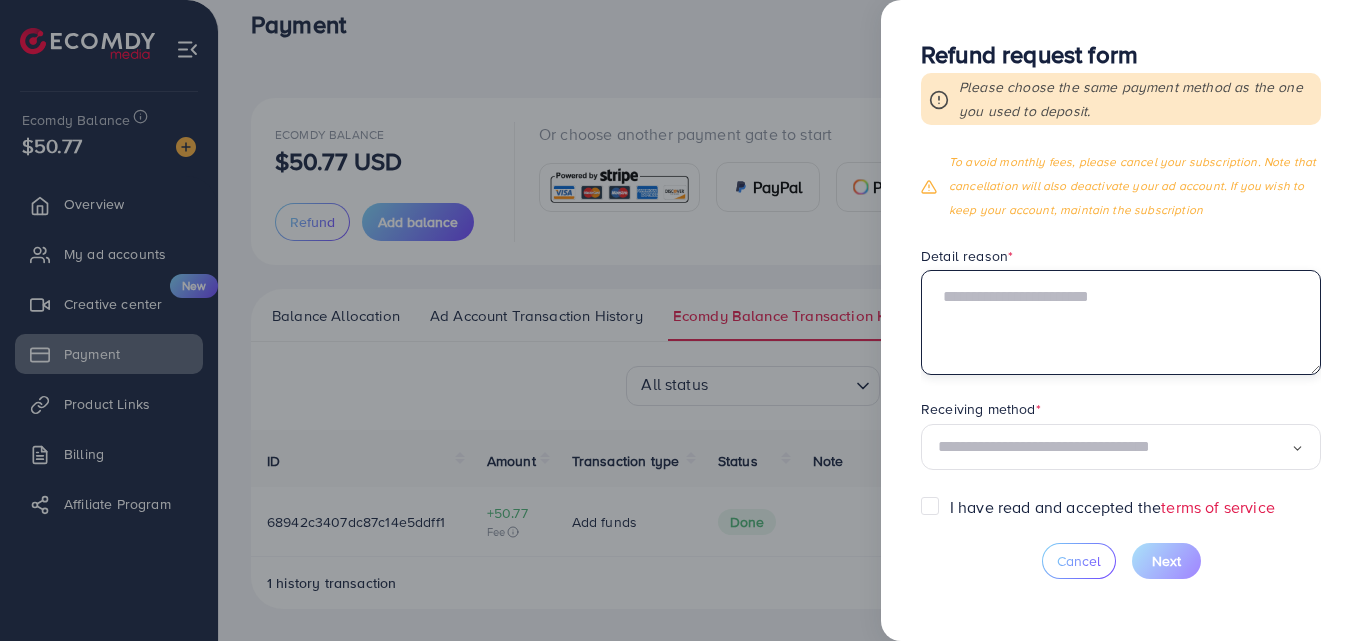 click at bounding box center [1121, 322] 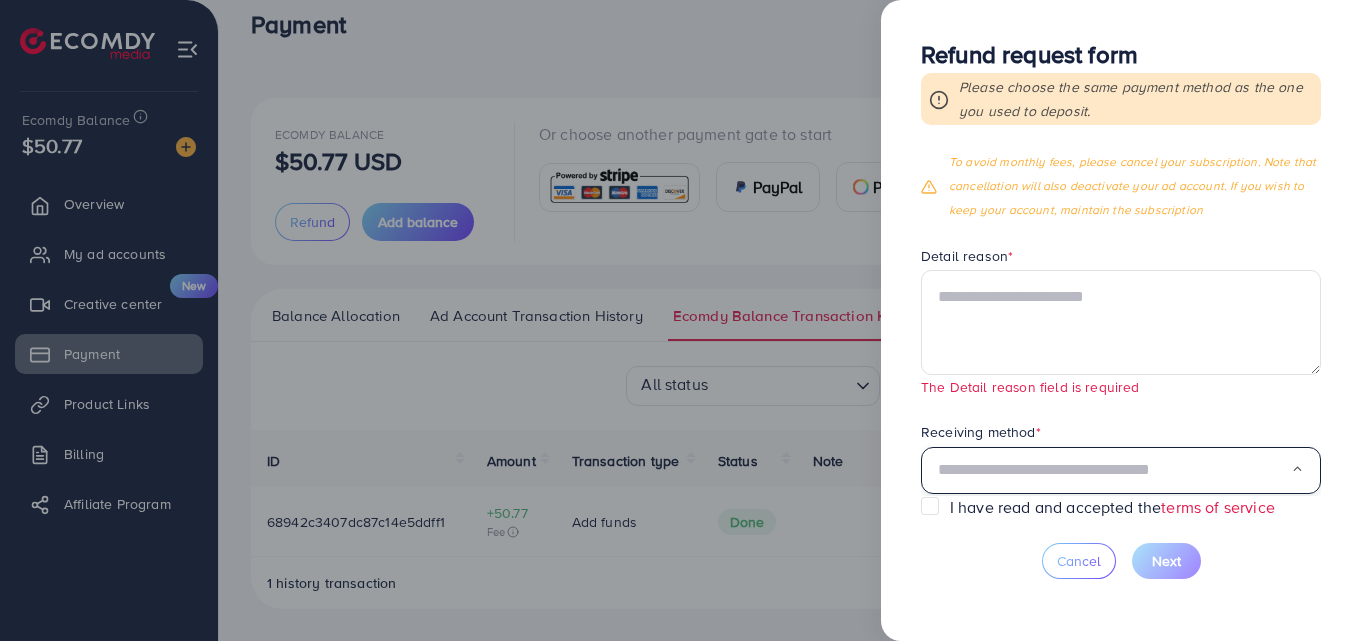 click on "Receiving method  *           Loading...     USDT" at bounding box center [1121, 458] 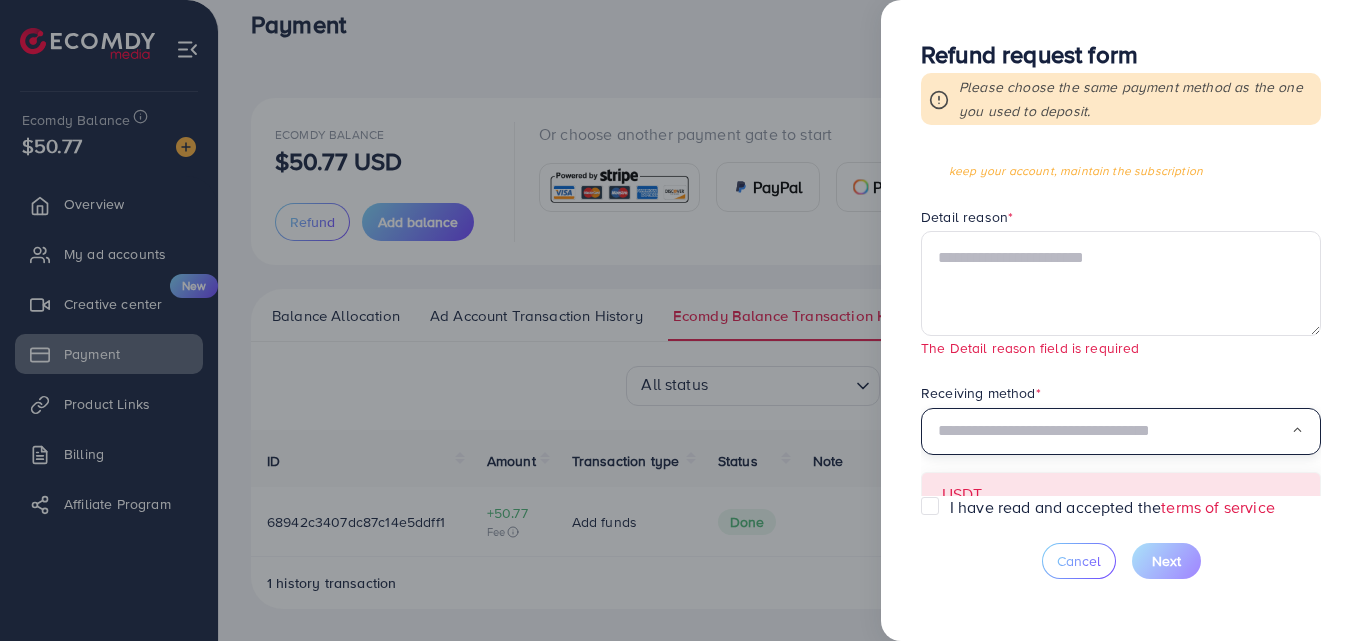 scroll, scrollTop: 235, scrollLeft: 0, axis: vertical 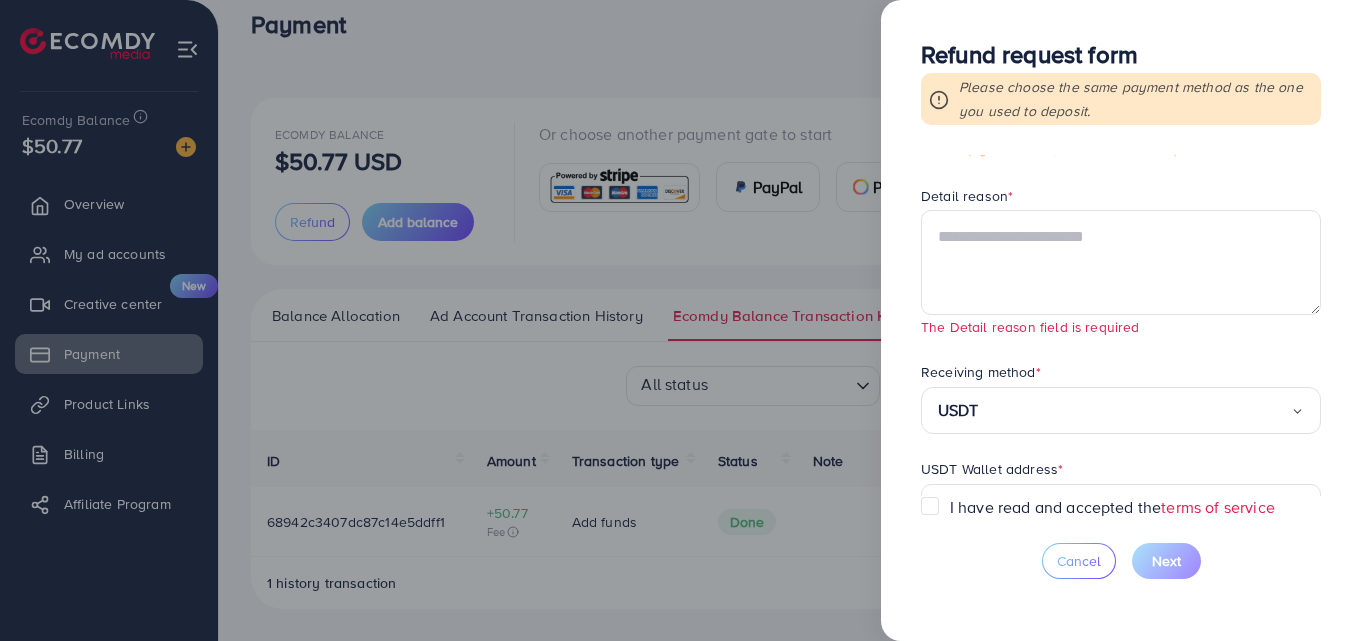 click on "Requested amount  * $ *****  Max   Refund reason  *
Temporarily stop using service
Loading...      To avoid monthly fees, please cancel your subscription. Note that cancellation will also deactivate your ad account. If you wish to keep your account, maintain the subscription   Detail reason  * The Detail reason field is required  Receiving method  *   USDT           Loading...     USDT        USDT Wallet address  *  USDT QR code  (Optional)  Uploading a photo of your QR code will help the refund process go faster and more accurately   Click on the button or drag files here   Upload  *  Supported file JPG, PNG, JPEG   and maximum size 5MB   USDT network  *           Loading..." at bounding box center (1121, 325) 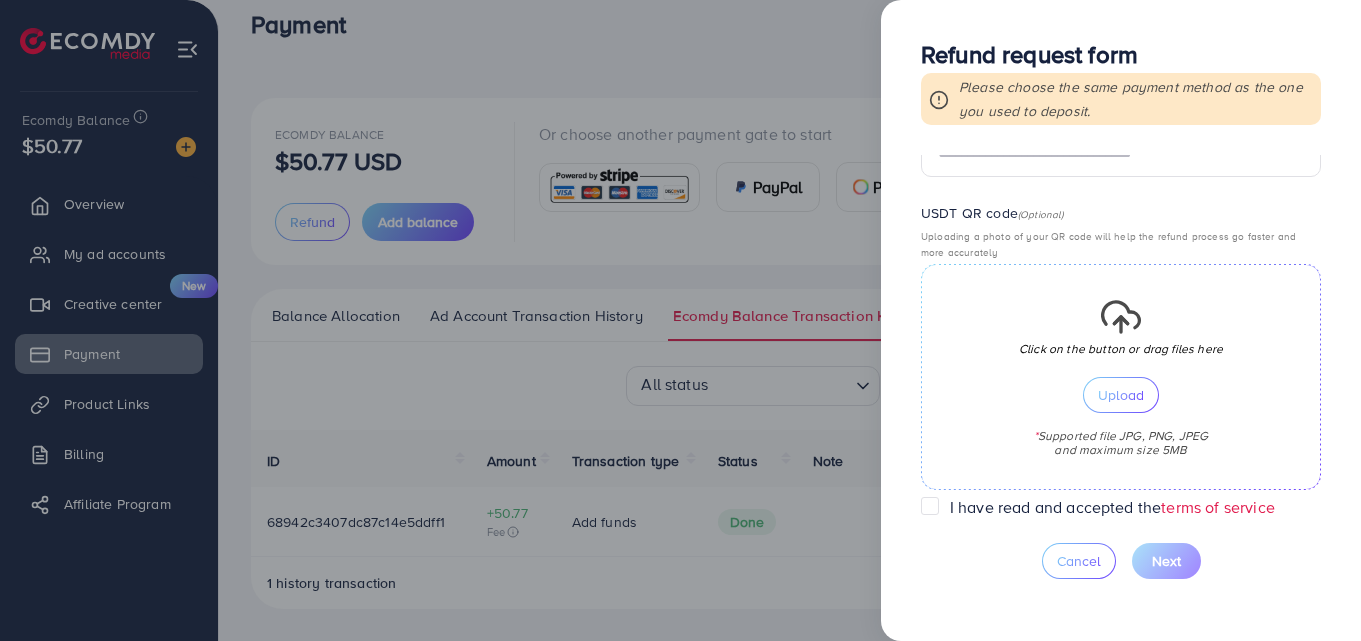 scroll, scrollTop: 700, scrollLeft: 0, axis: vertical 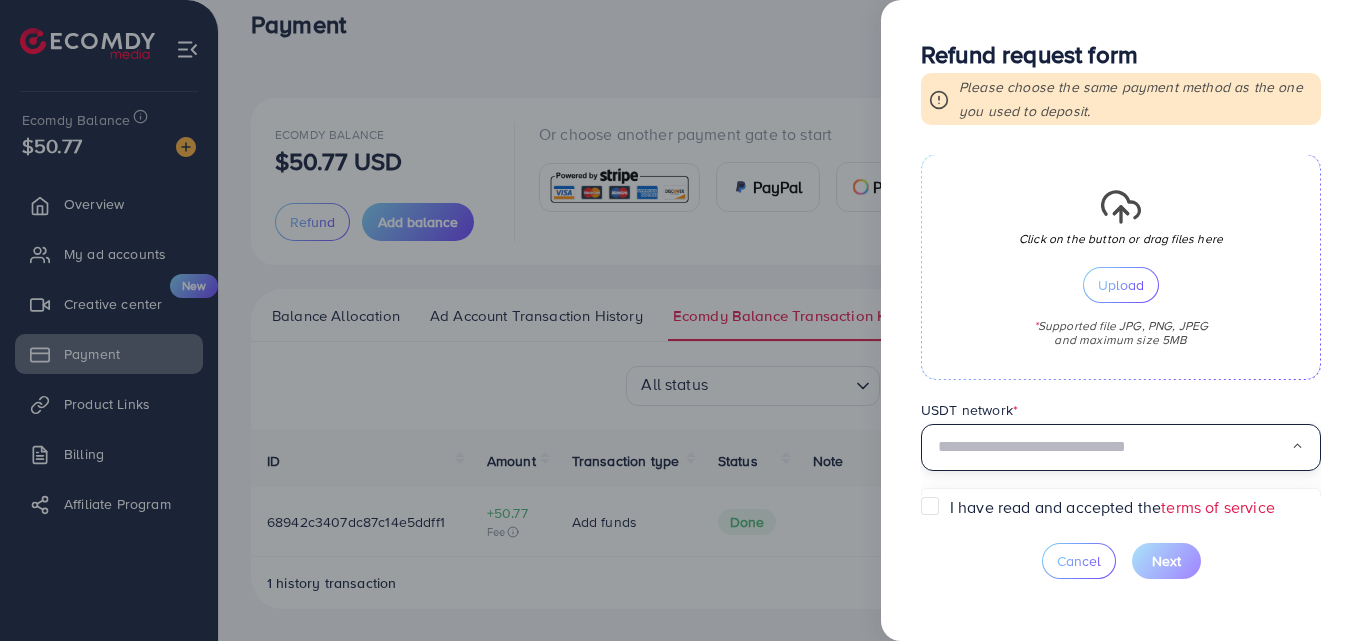 click at bounding box center [1114, 447] 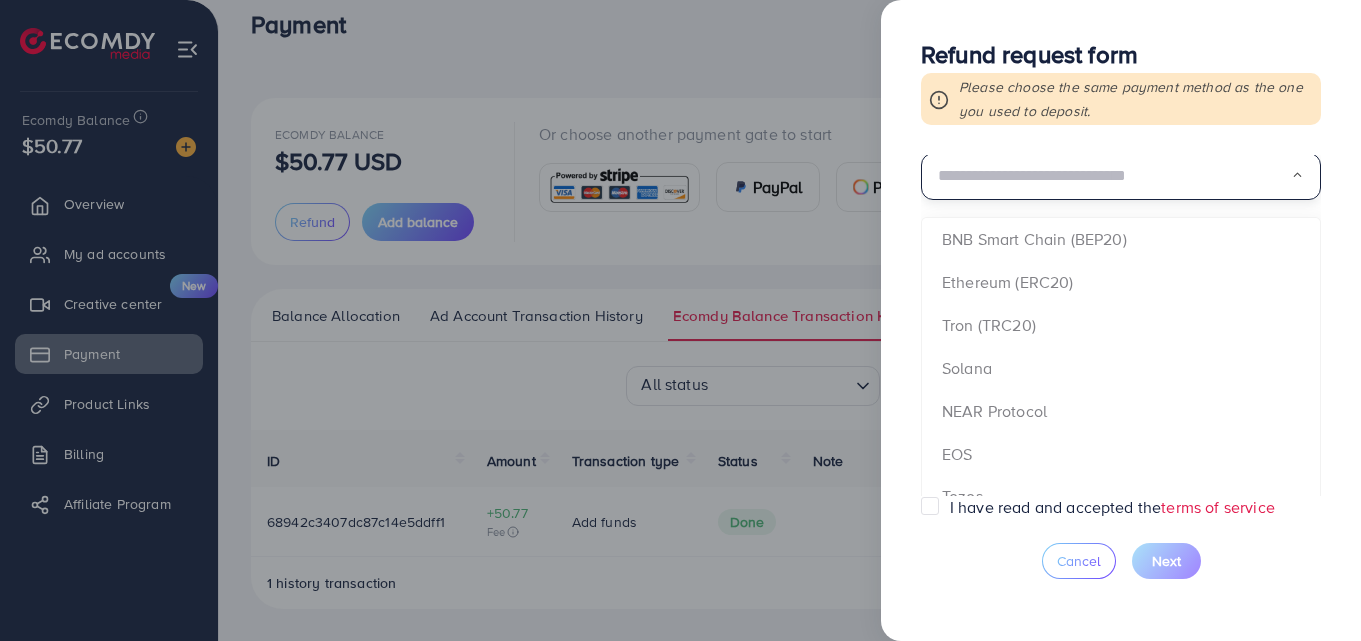scroll, scrollTop: 1000, scrollLeft: 0, axis: vertical 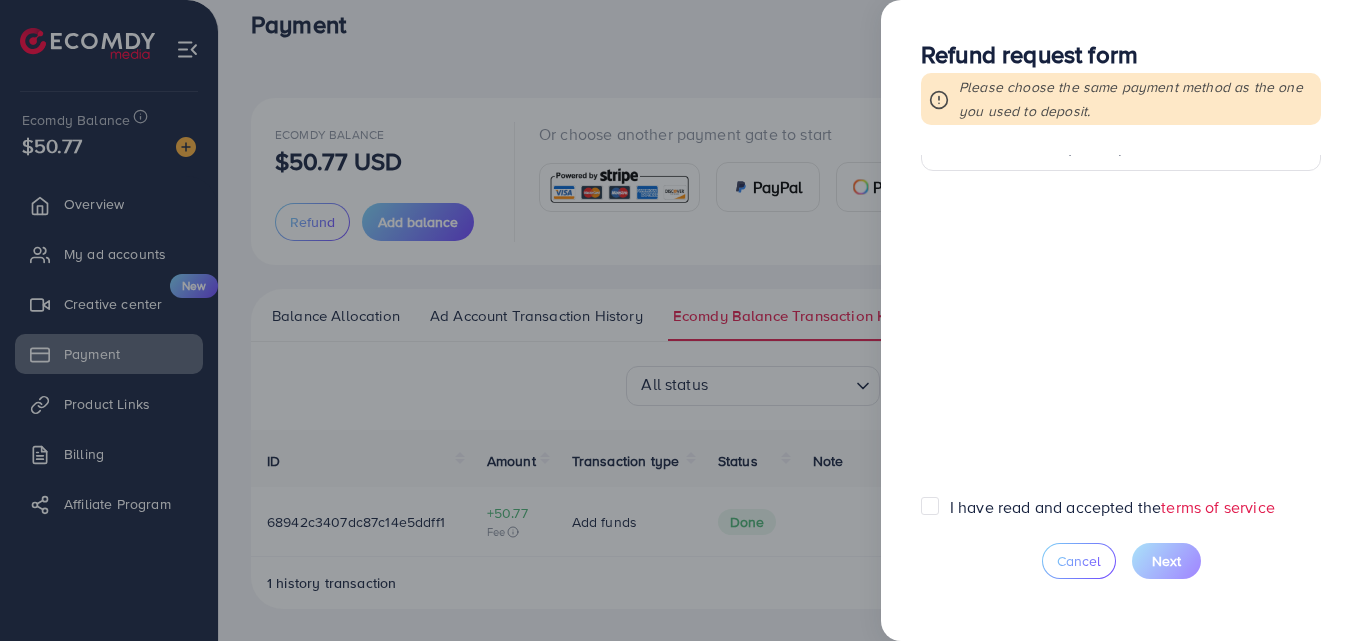 click on "Requested amount  * $ *****  Max   Refund reason  *
Temporarily stop using service
Loading...      To avoid monthly fees, please cancel your subscription. Note that cancellation will also deactivate your ad account. If you wish to keep your account, maintain the subscription   Detail reason  * The Detail reason field is required  Receiving method  *   USDT           Loading...      USDT Wallet address  *  USDT QR code  (Optional)  Uploading a photo of your QR code will help the refund process go faster and more accurately   Click on the button or drag files here   Upload  *  Supported file JPG, PNG, JPEG   and maximum size 5MB   USDT network  *
BNB Smart Chain (BEP20)
Loading...
BNB Smart Chain (BEP20)
Ethereum (ERC20)
Tron (TRC20)
Solana
NEAR Protocol
EOS
Tezos
opBNB" at bounding box center [1121, 325] 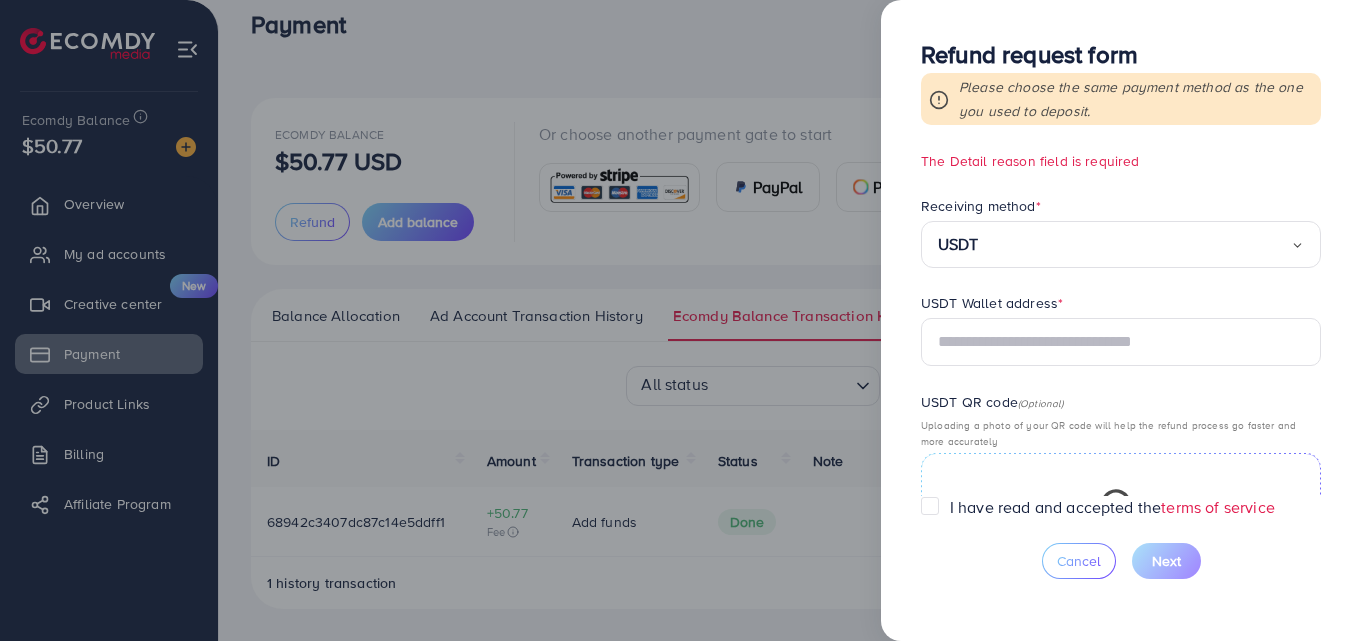 scroll, scrollTop: 601, scrollLeft: 0, axis: vertical 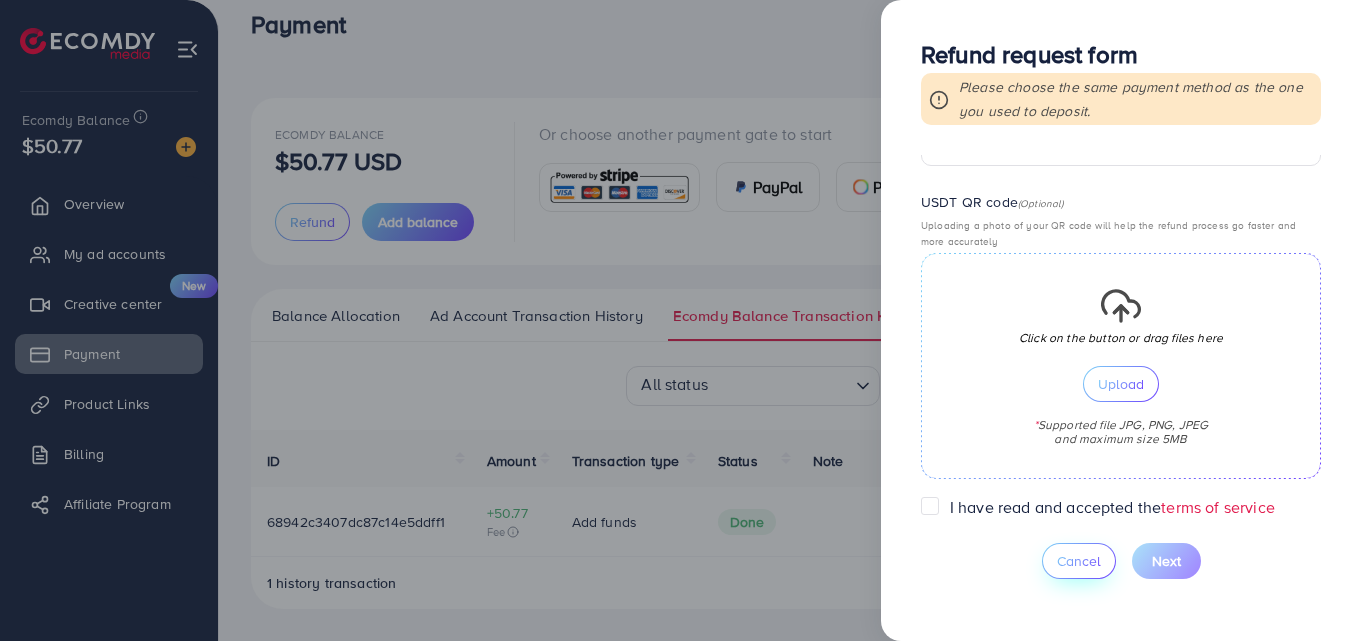click on "Cancel" at bounding box center (1079, 561) 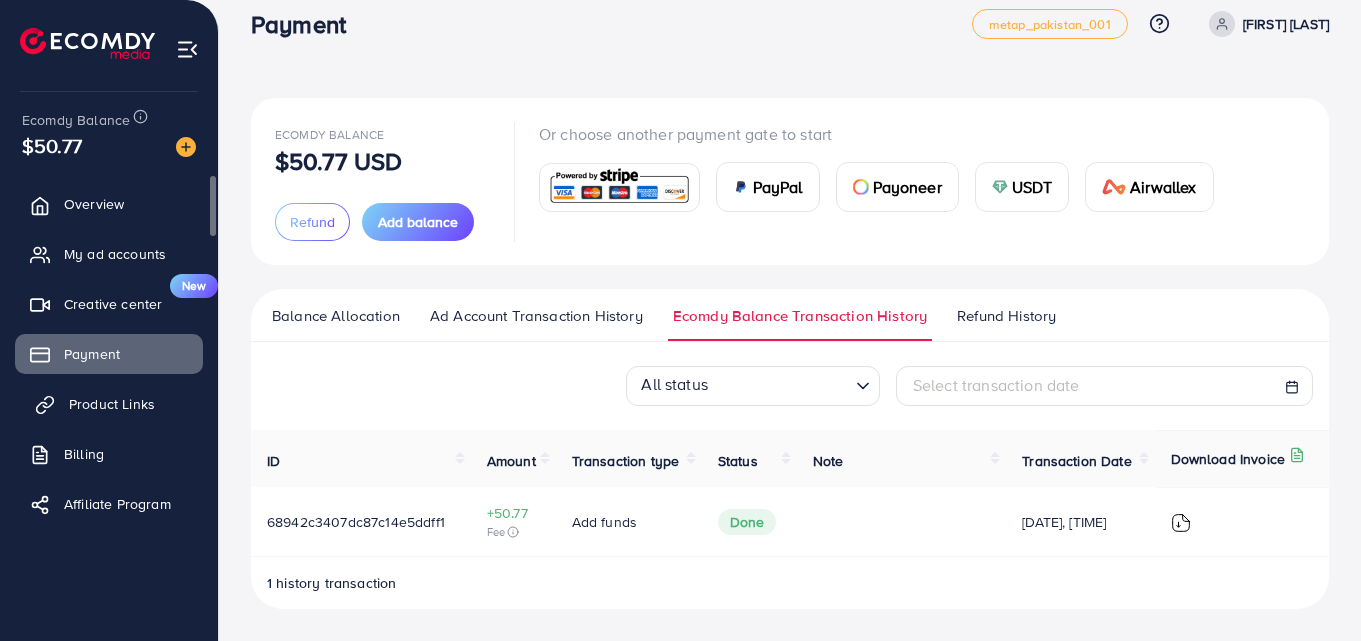 click on "Product Links" at bounding box center (112, 404) 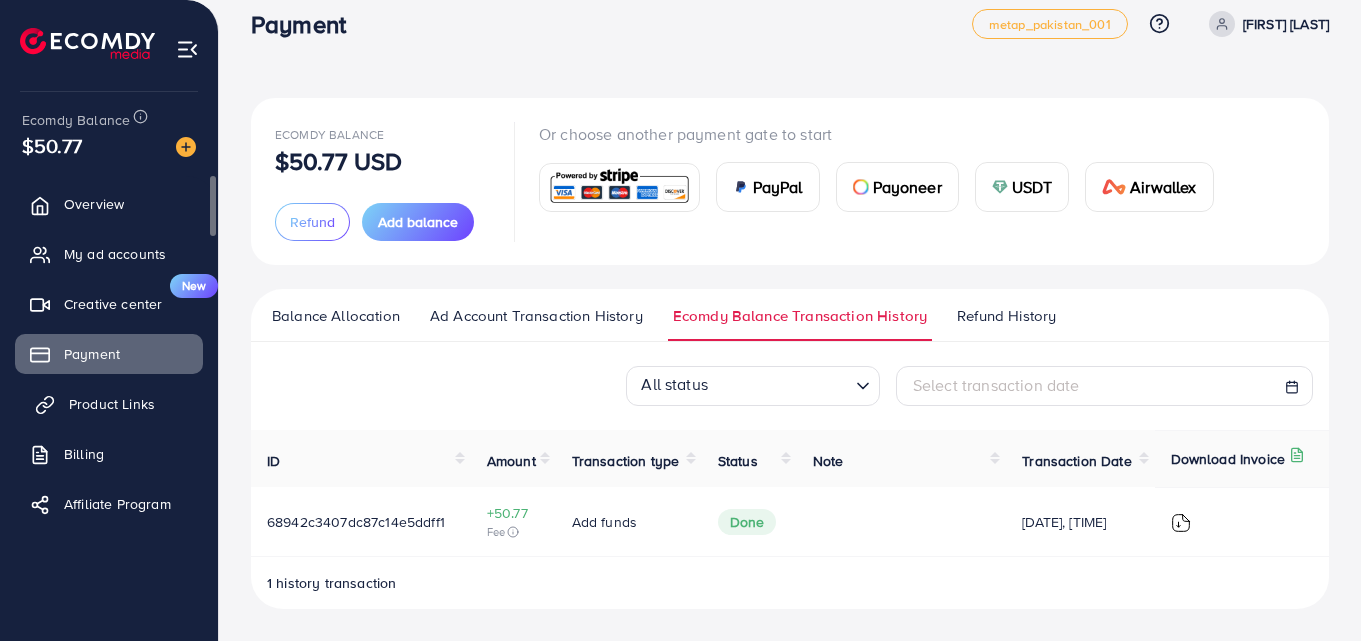 scroll, scrollTop: 0, scrollLeft: 0, axis: both 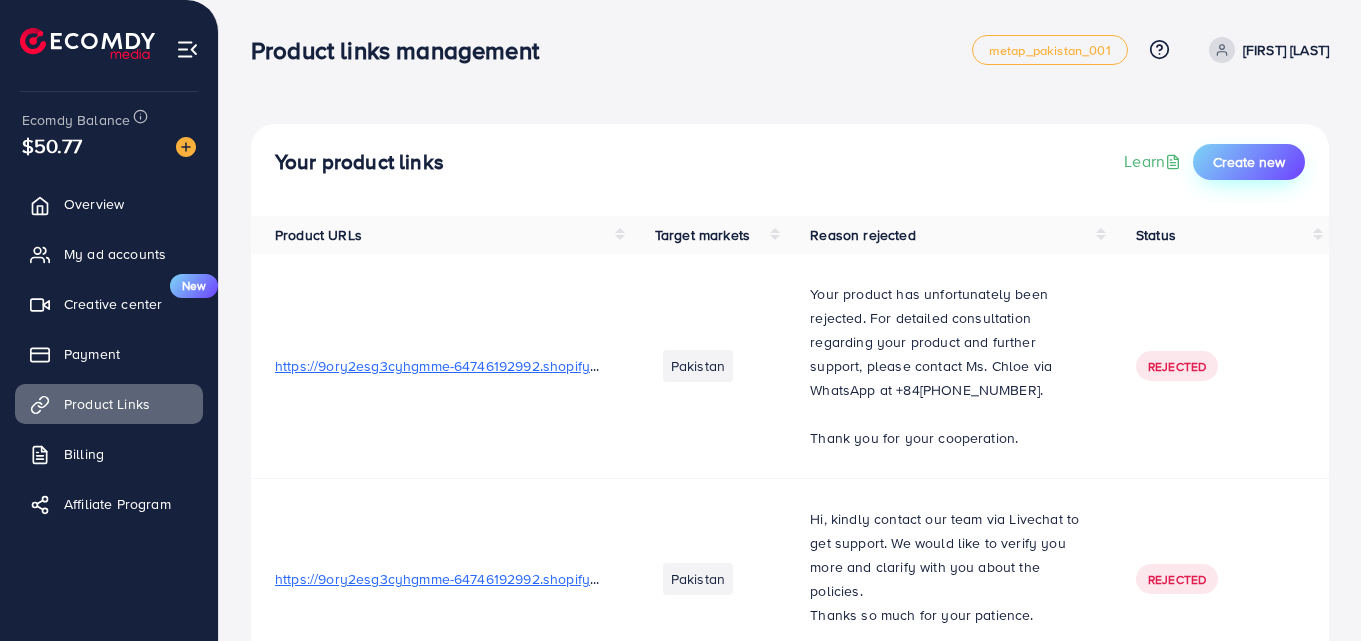 click on "Create new" at bounding box center (1249, 162) 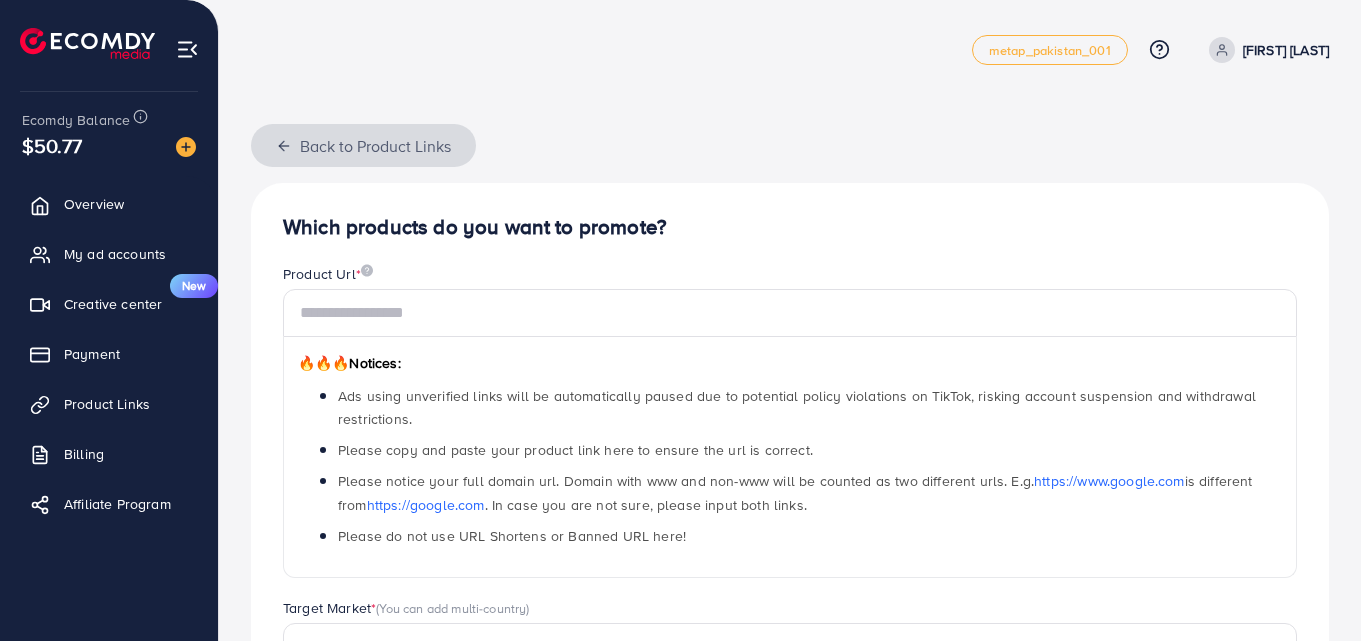 click on "Back to Product Links" at bounding box center [363, 145] 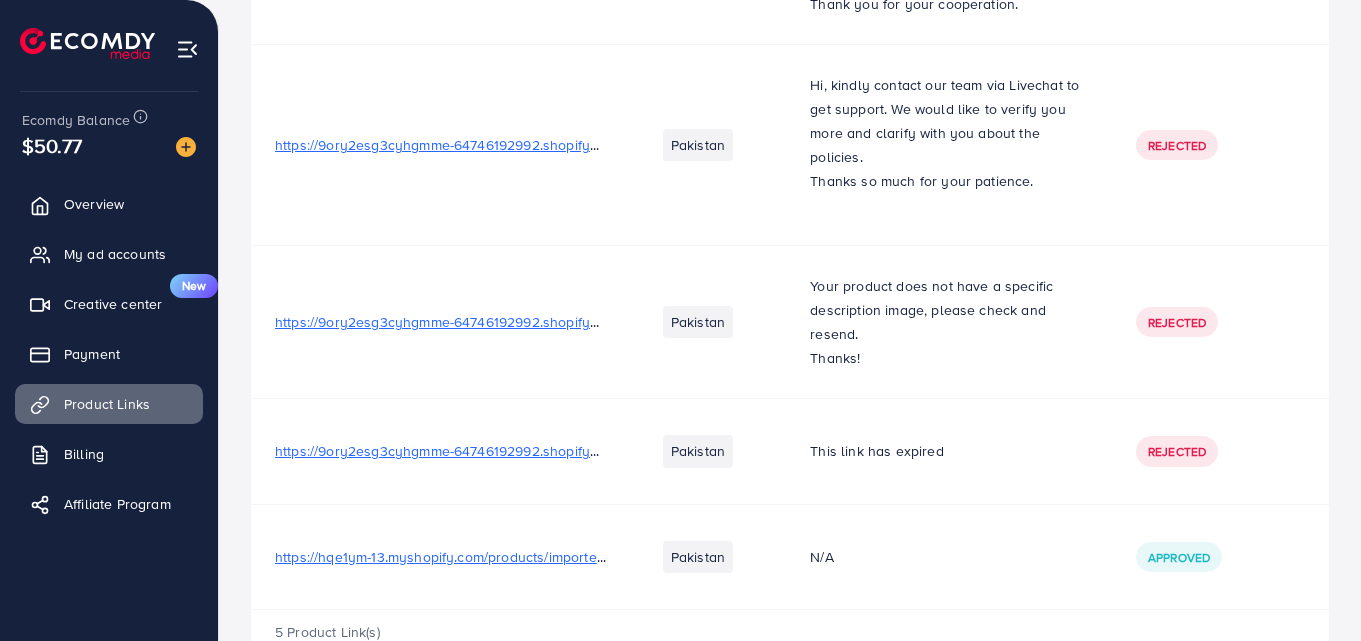 scroll, scrollTop: 469, scrollLeft: 0, axis: vertical 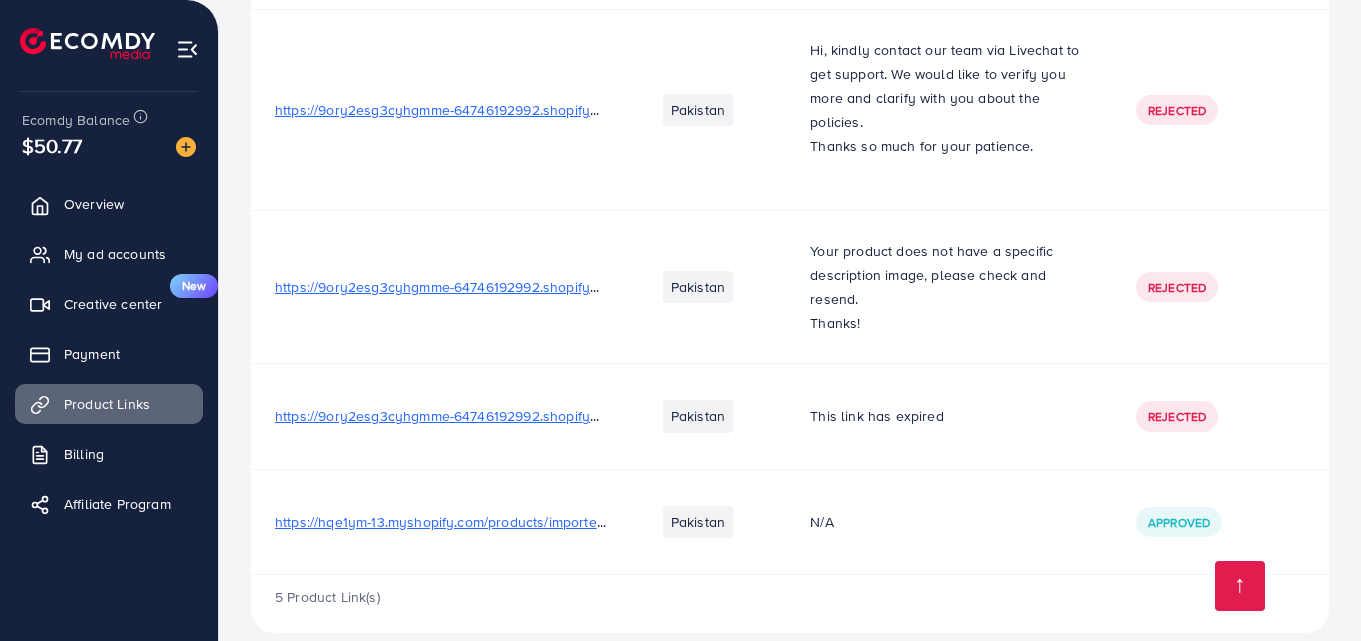 click on "https://hqe1ym-13.myshopify.com/products/imported-long-fold-leather-wallet?utm_source=copyToPasteBoard&utm_medium=product-links&utm_content=web" at bounding box center [773, 522] 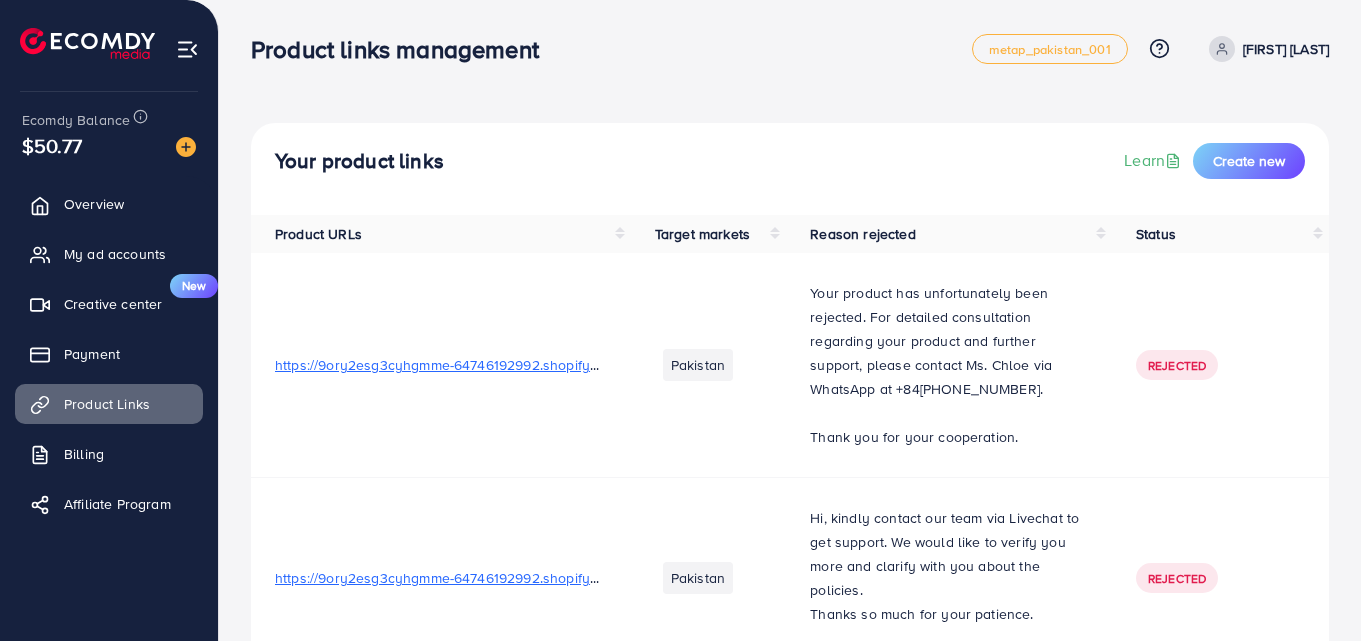 scroll, scrollTop: 0, scrollLeft: 0, axis: both 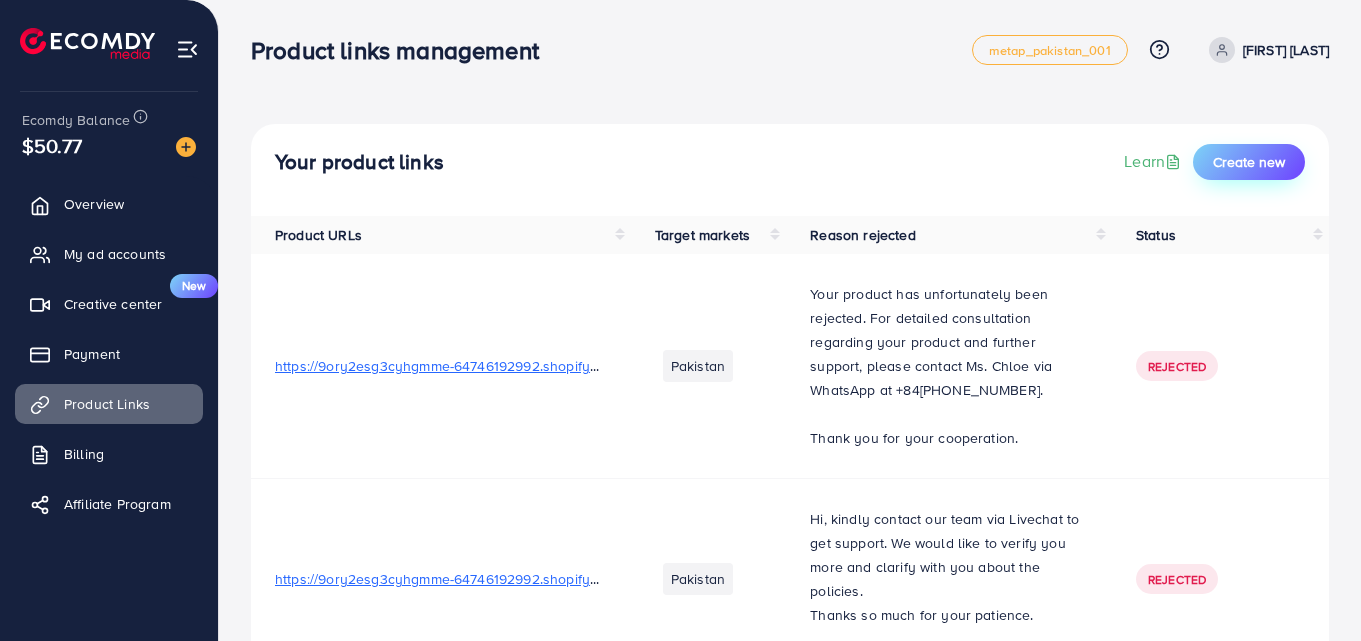 click on "Create new" at bounding box center (1249, 162) 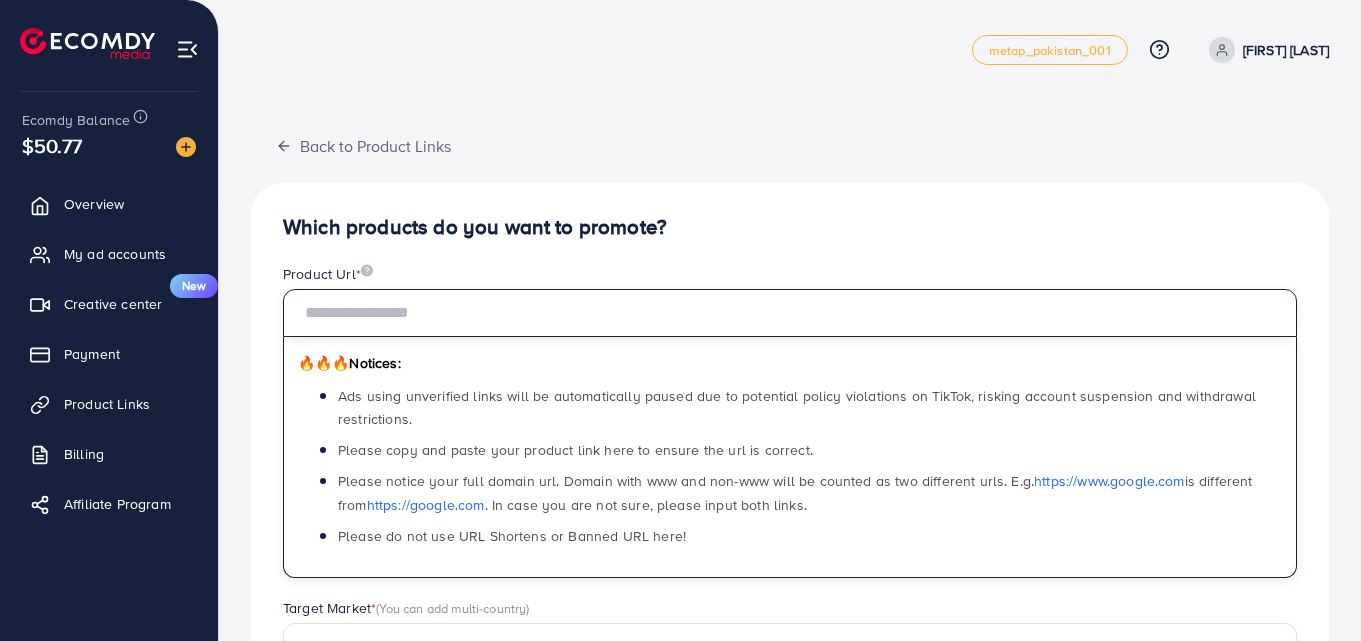 click at bounding box center (790, 313) 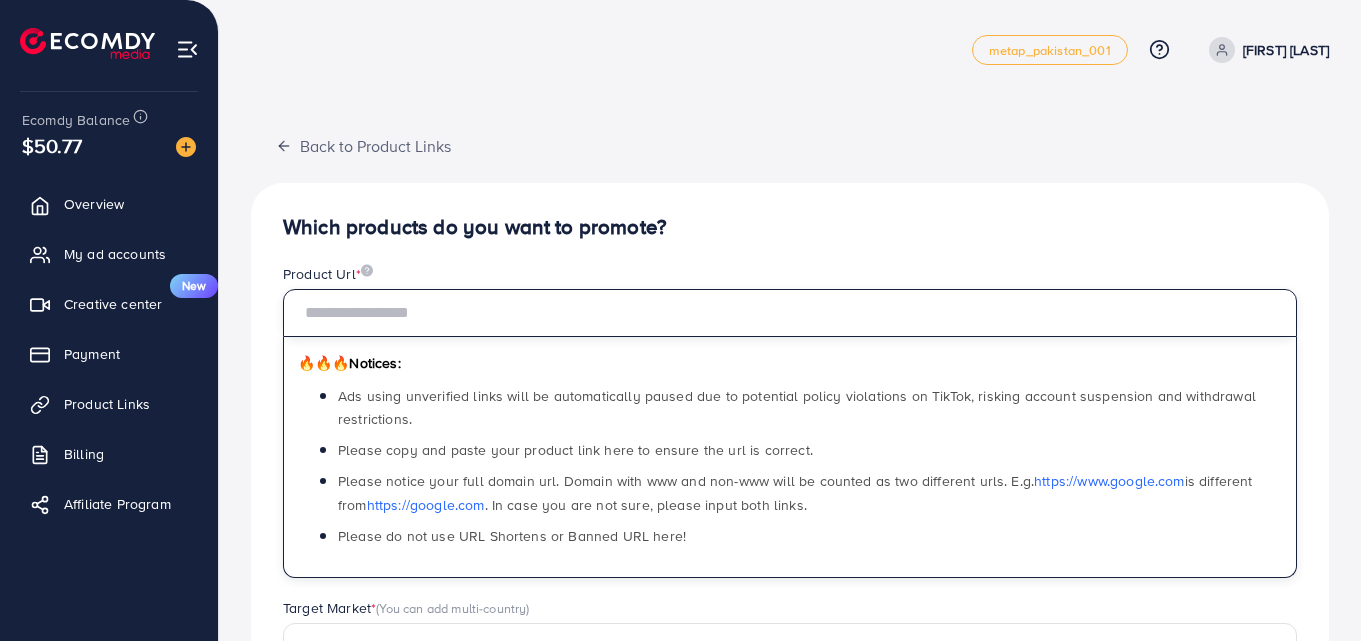 paste on "**********" 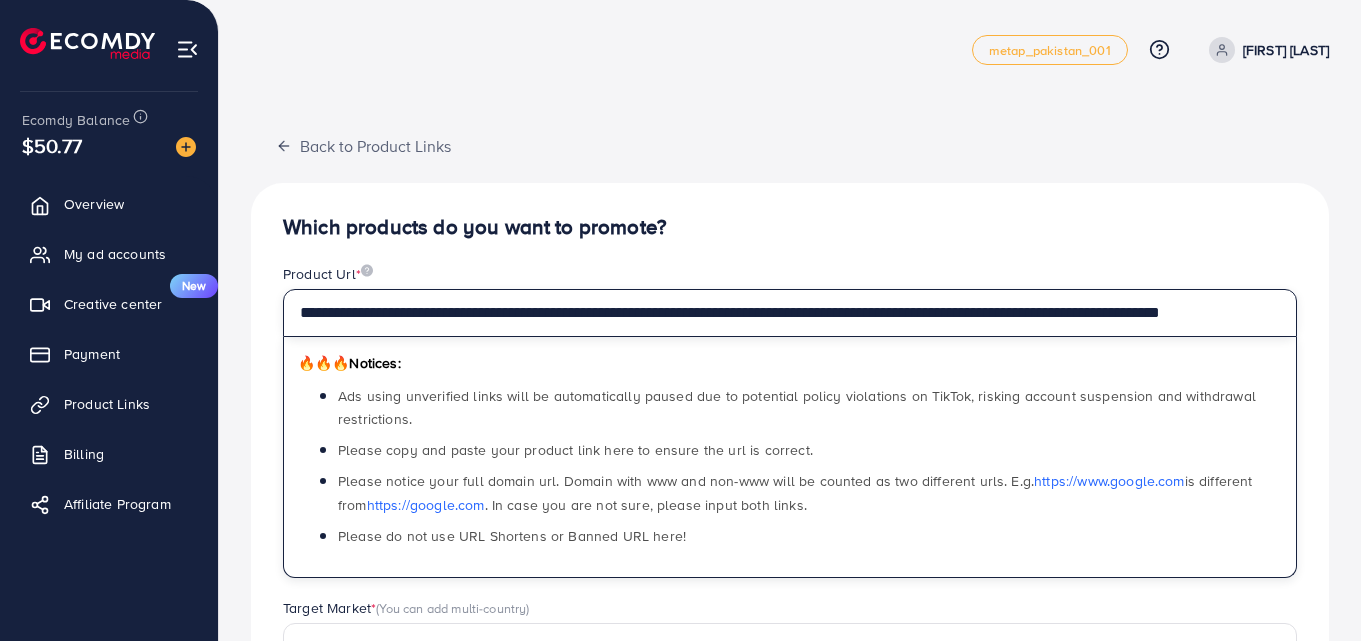 scroll, scrollTop: 0, scrollLeft: 126, axis: horizontal 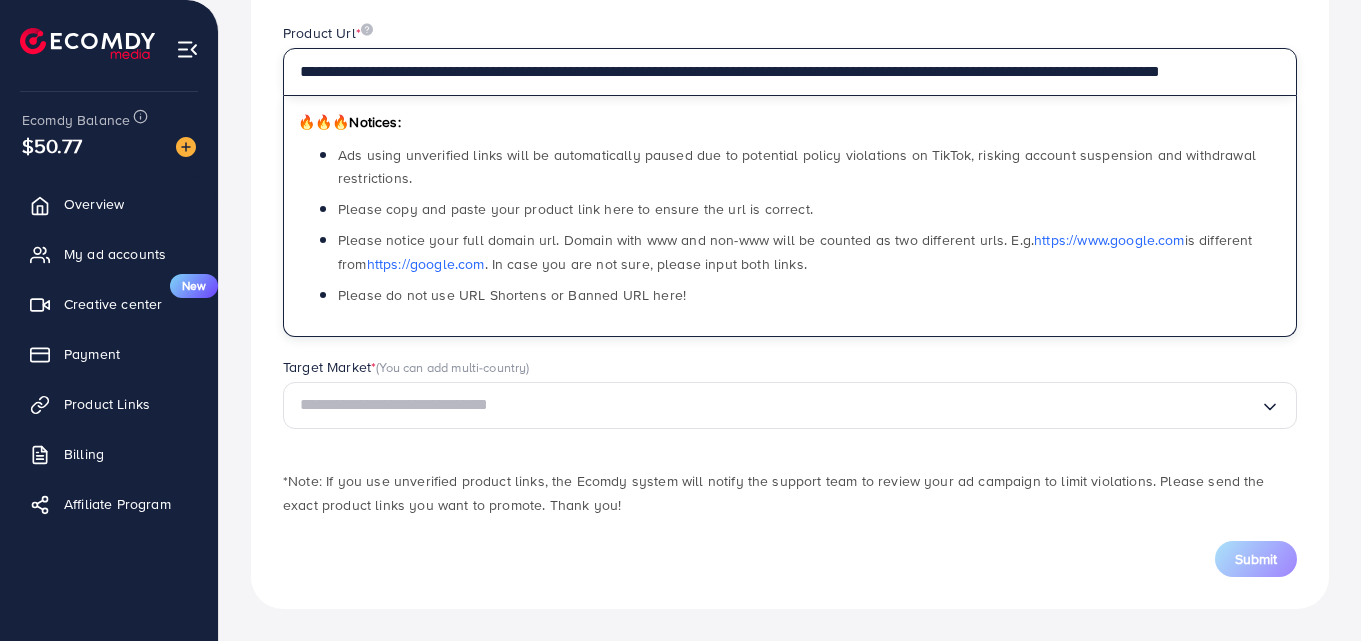 type on "**********" 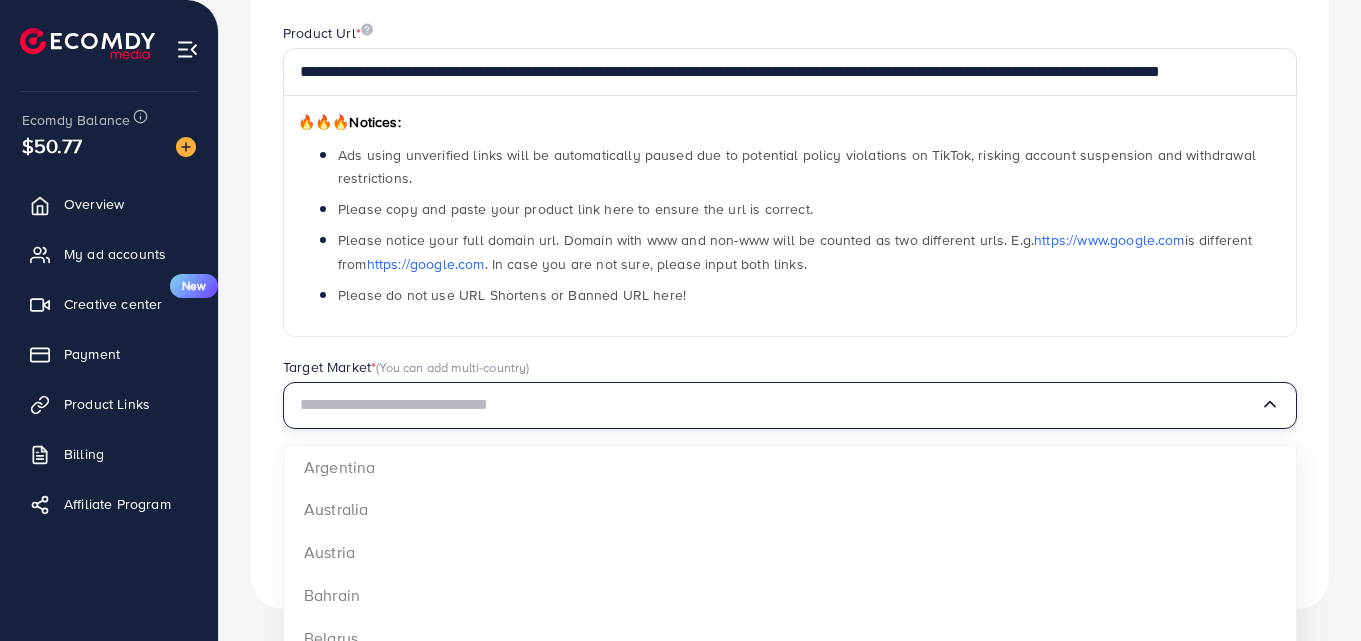 scroll, scrollTop: 0, scrollLeft: 0, axis: both 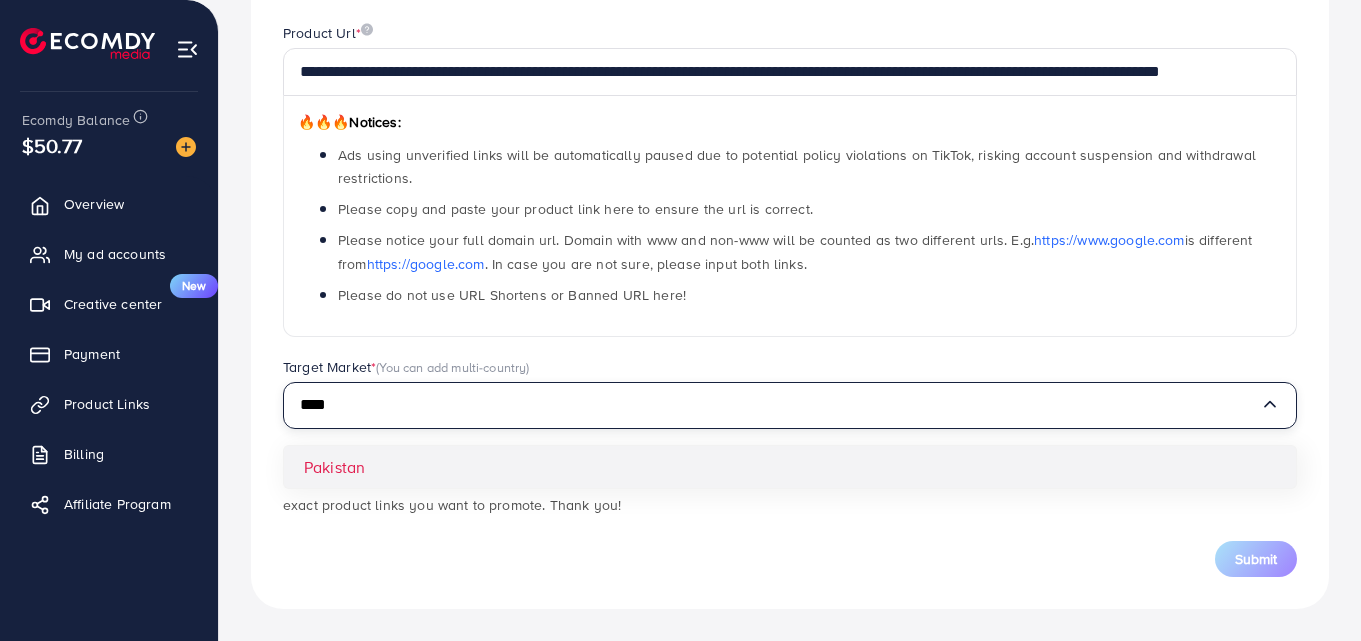 type on "****" 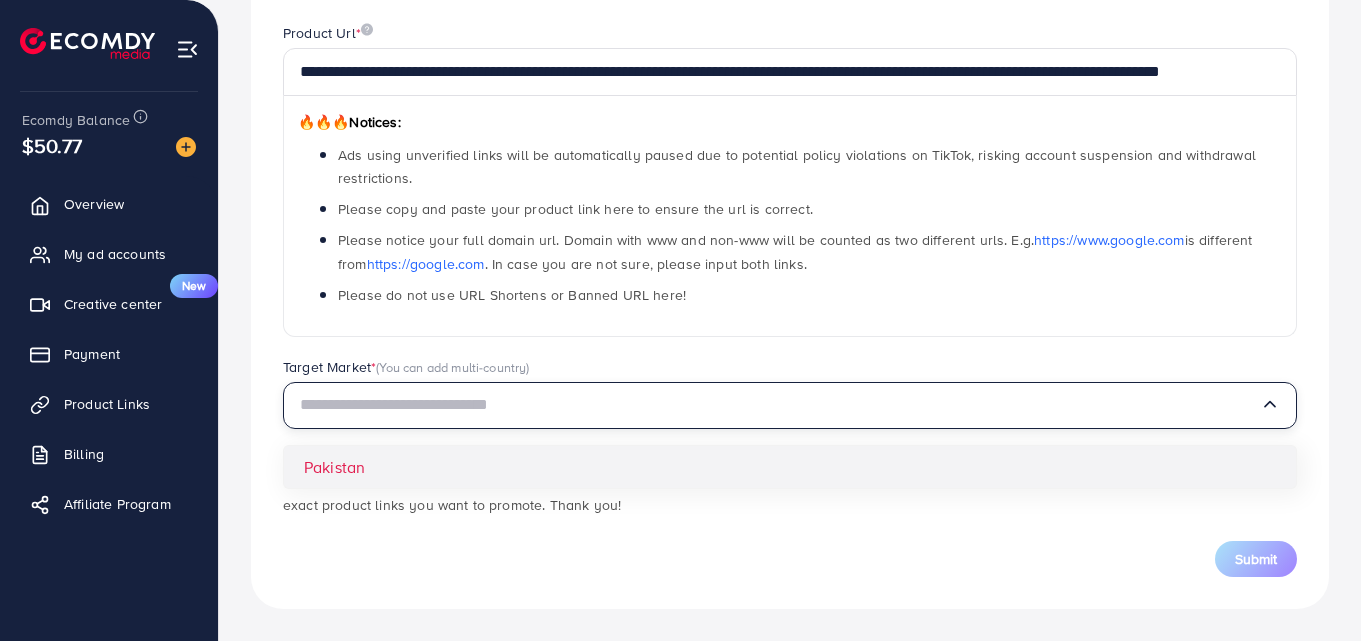 click on "**********" at bounding box center (790, 275) 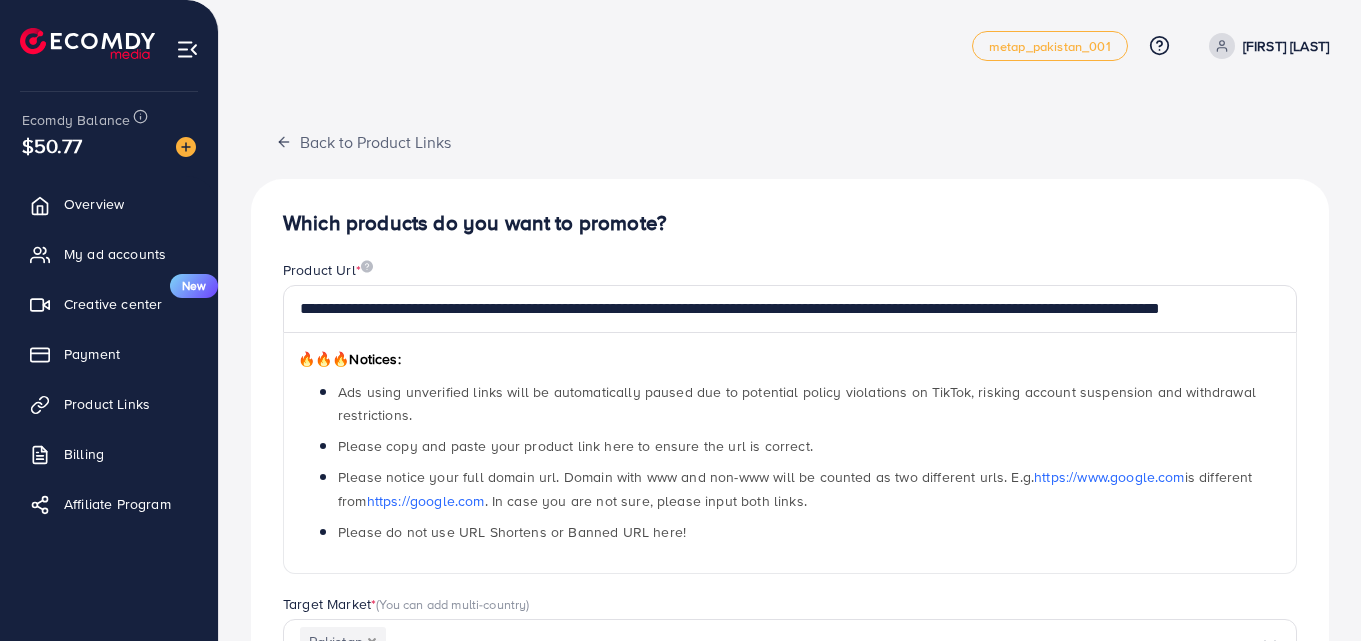 scroll, scrollTop: 0, scrollLeft: 0, axis: both 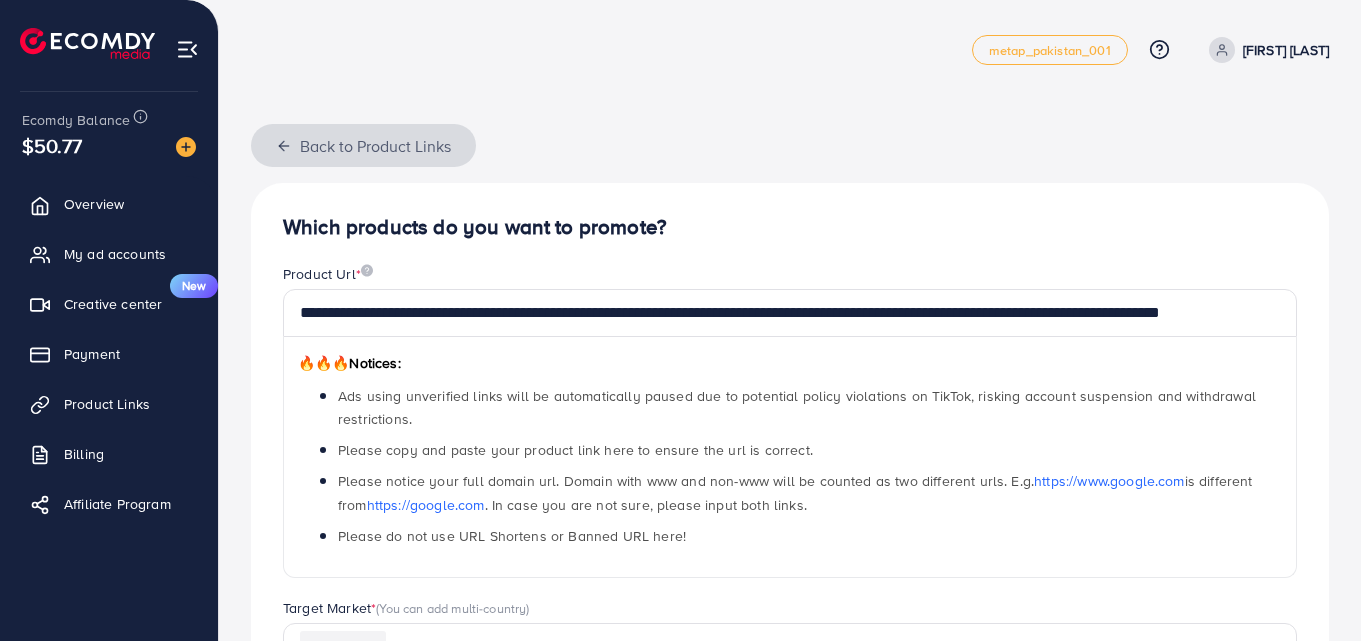 click 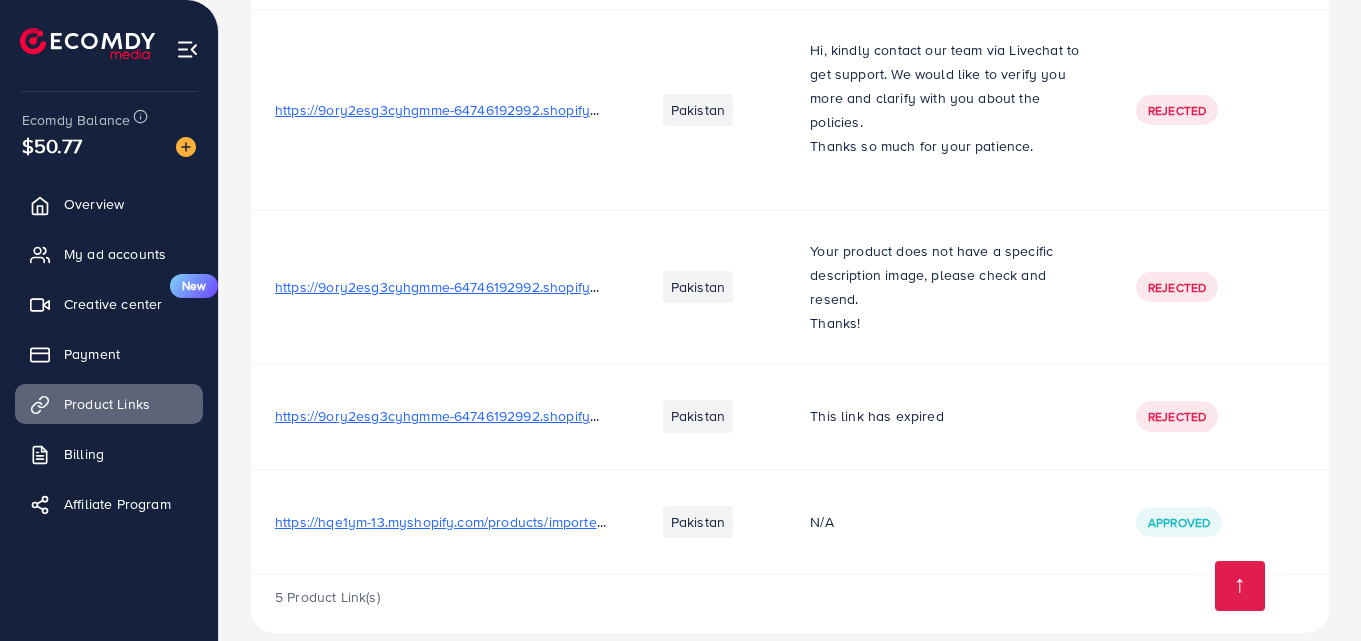 scroll, scrollTop: 469, scrollLeft: 0, axis: vertical 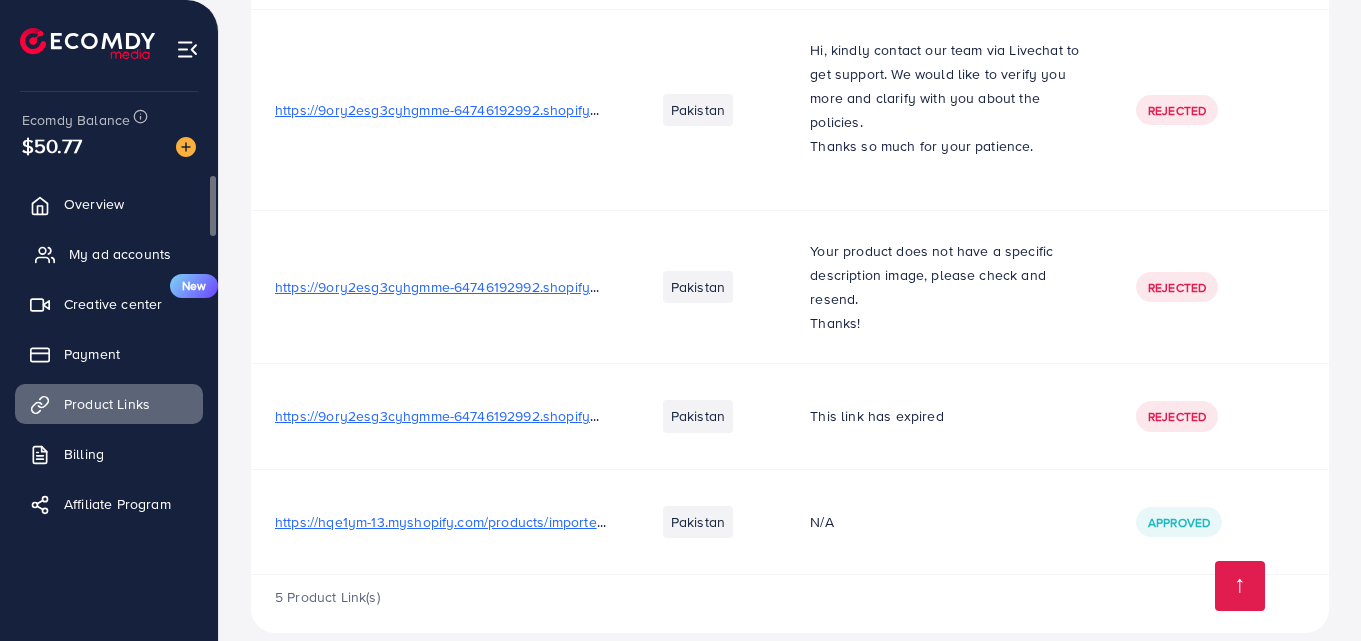 click on "My ad accounts" at bounding box center (120, 254) 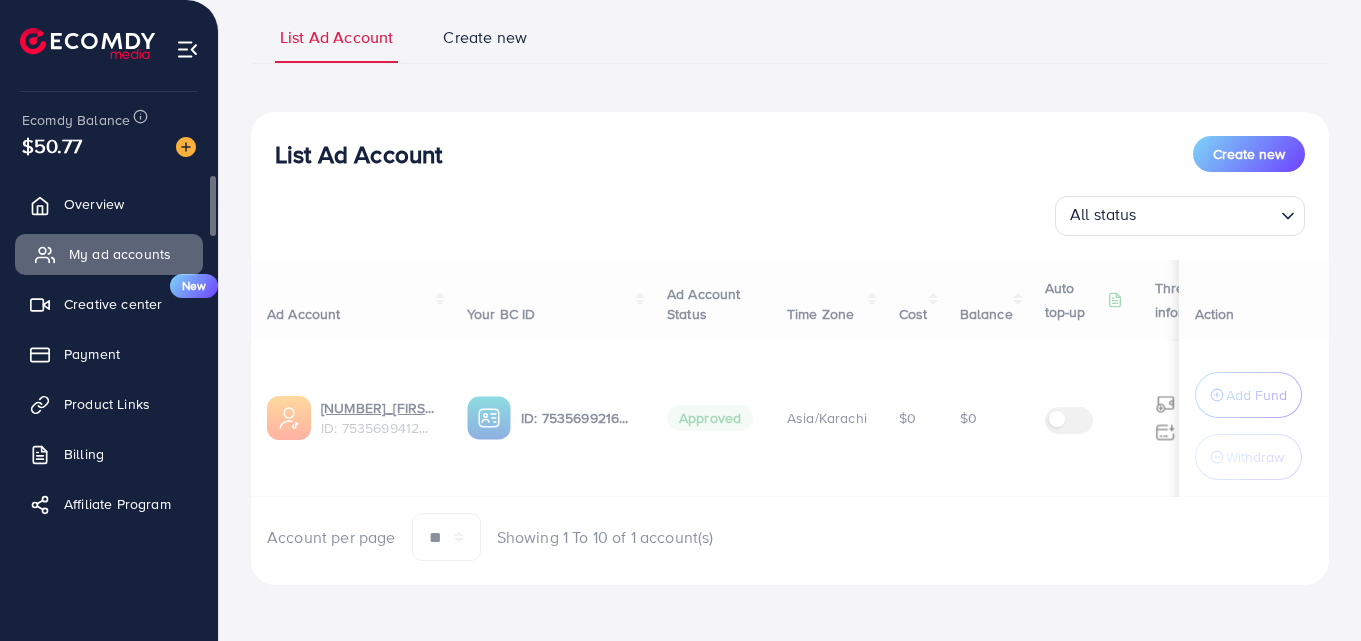 scroll, scrollTop: 0, scrollLeft: 0, axis: both 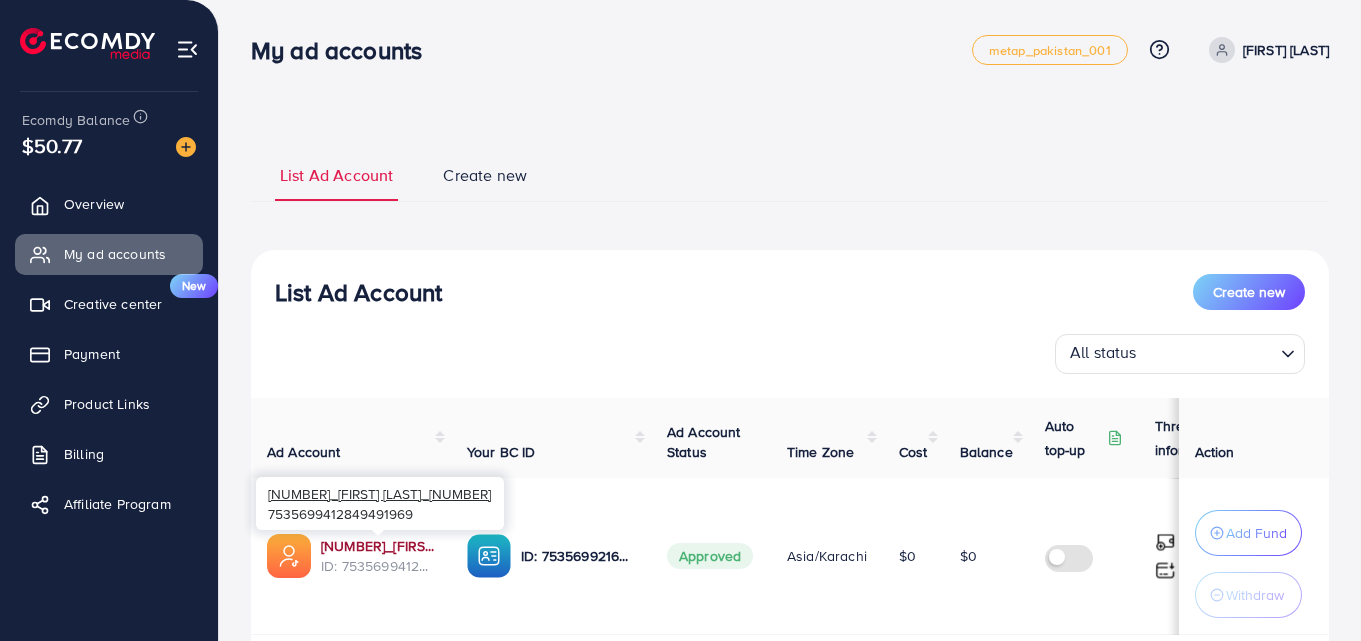 click on "[NUMBER]_[FIRST] [LAST]_[NUMBER]" at bounding box center (378, 546) 